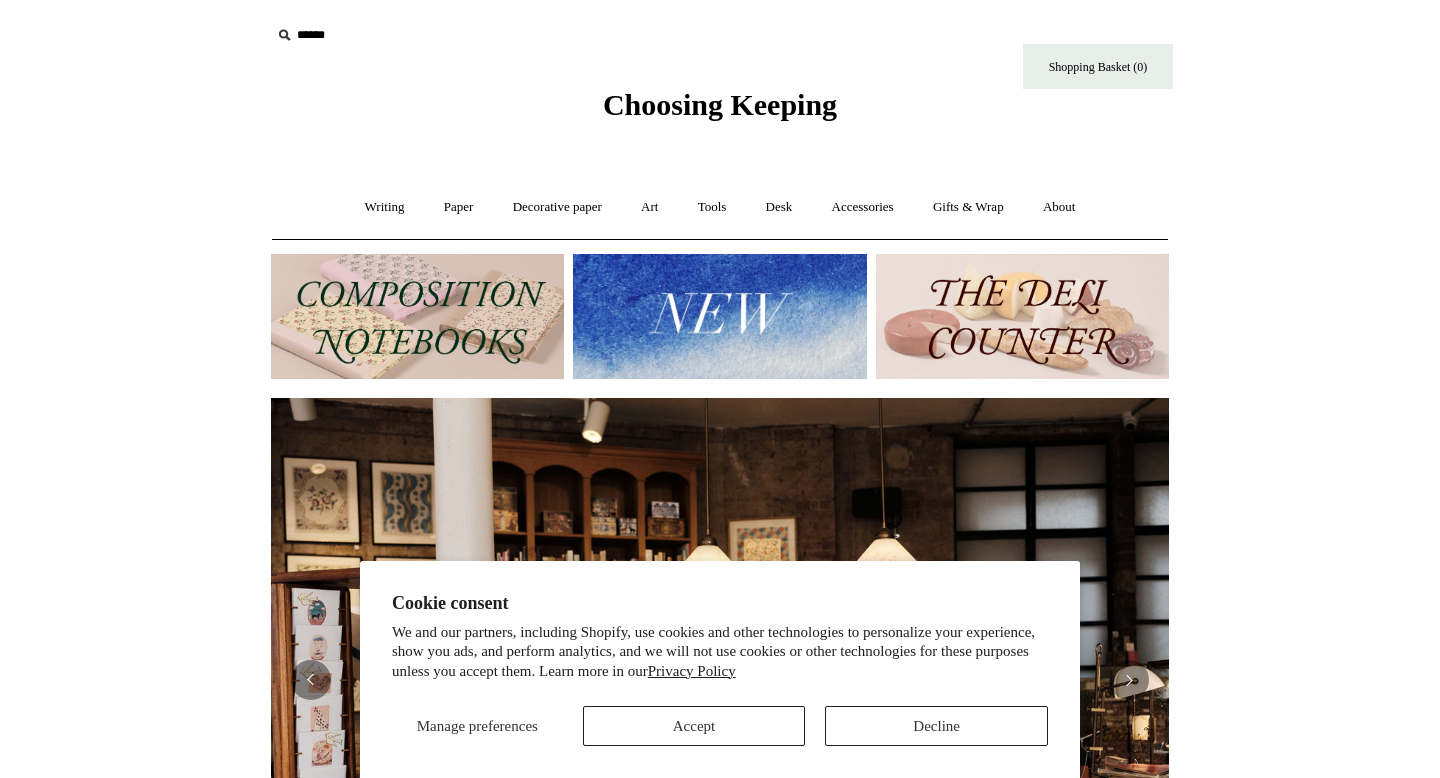 scroll, scrollTop: 0, scrollLeft: 0, axis: both 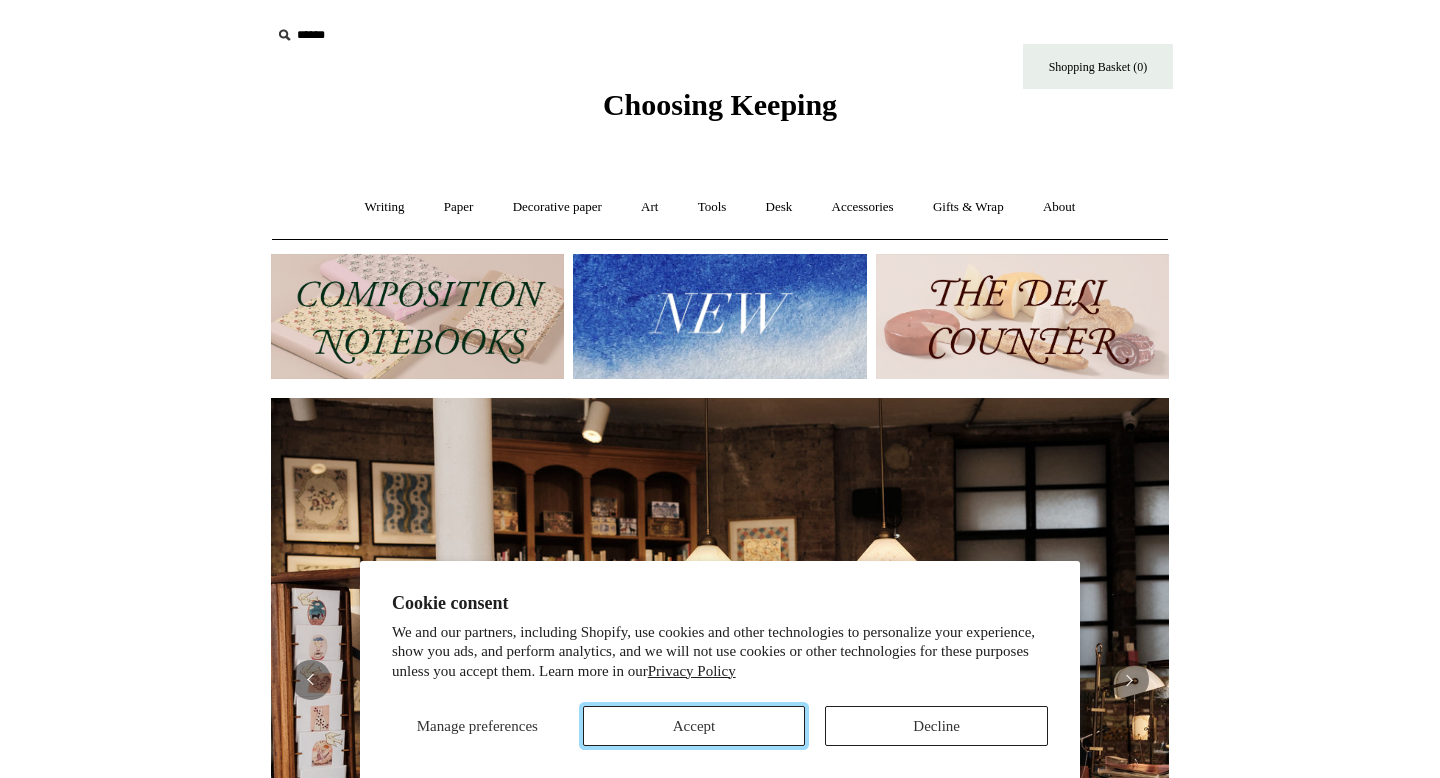 click on "Accept" at bounding box center (694, 726) 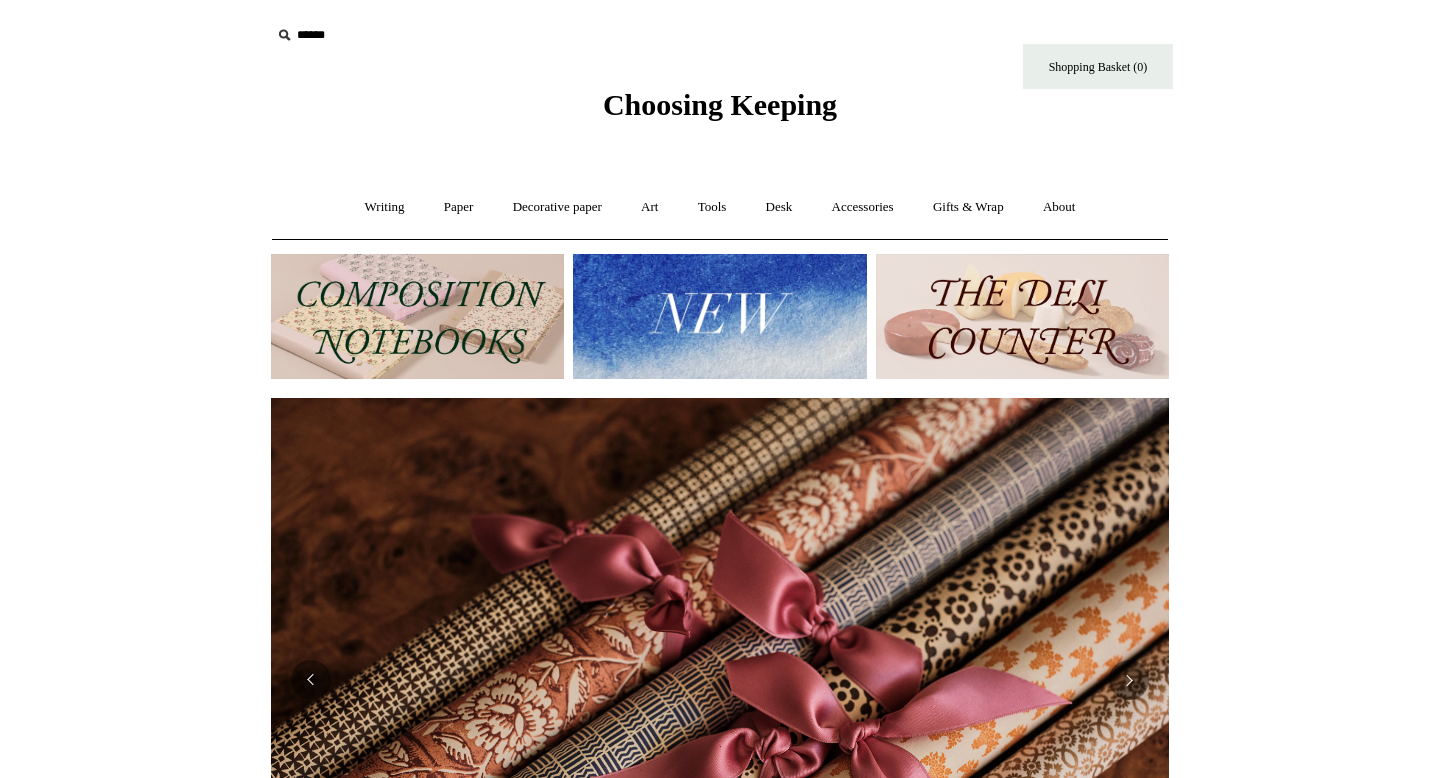 scroll, scrollTop: 0, scrollLeft: 1150, axis: horizontal 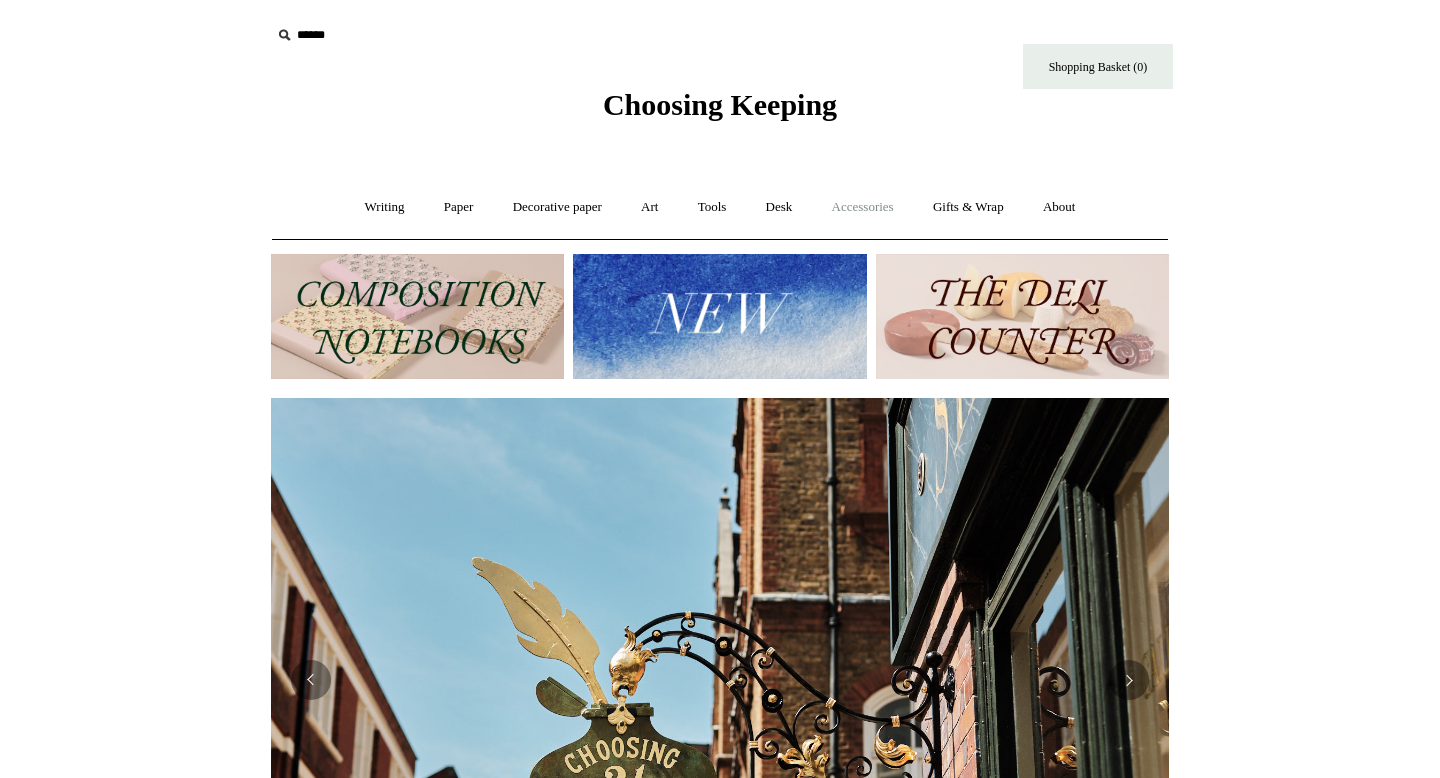 click on "Accessories +" at bounding box center (863, 207) 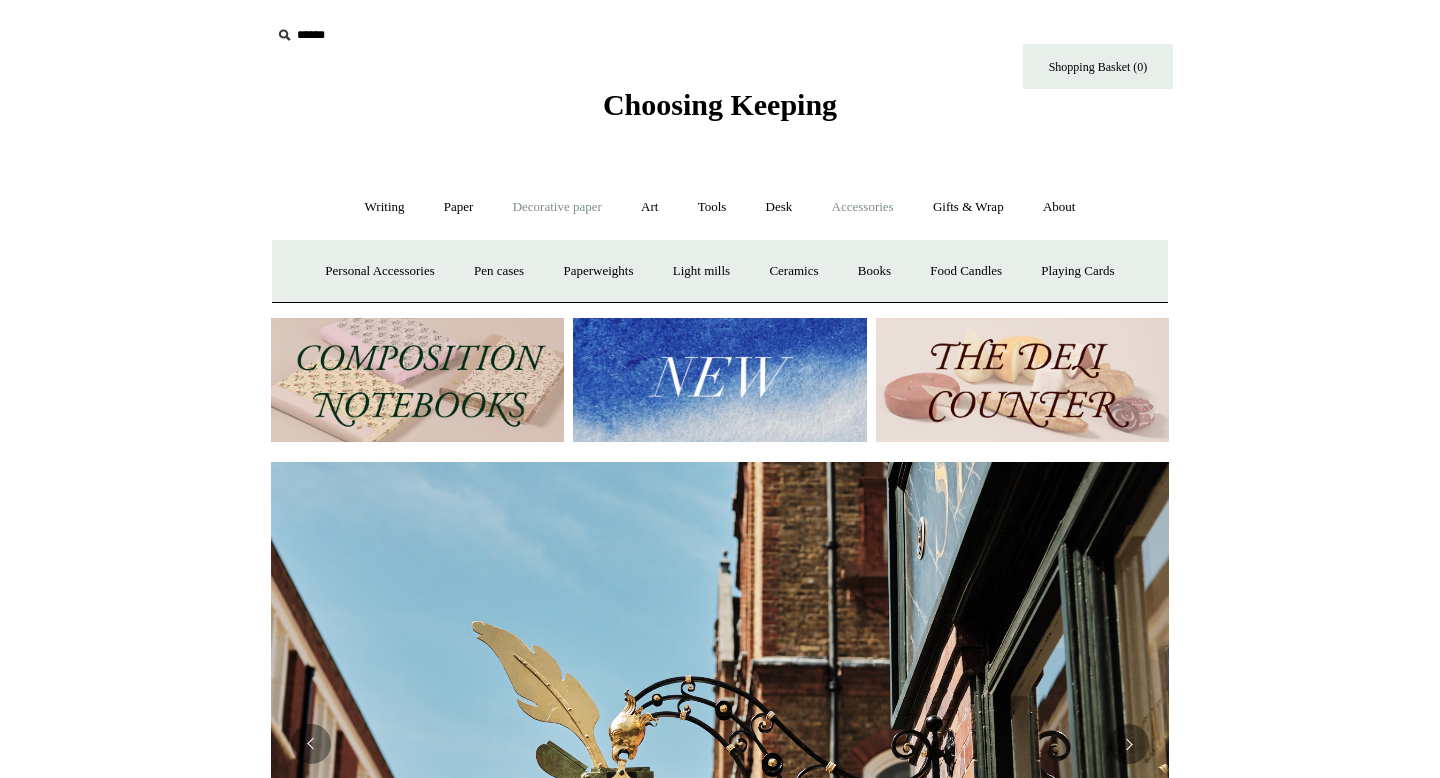 click on "Decorative paper +" at bounding box center (557, 207) 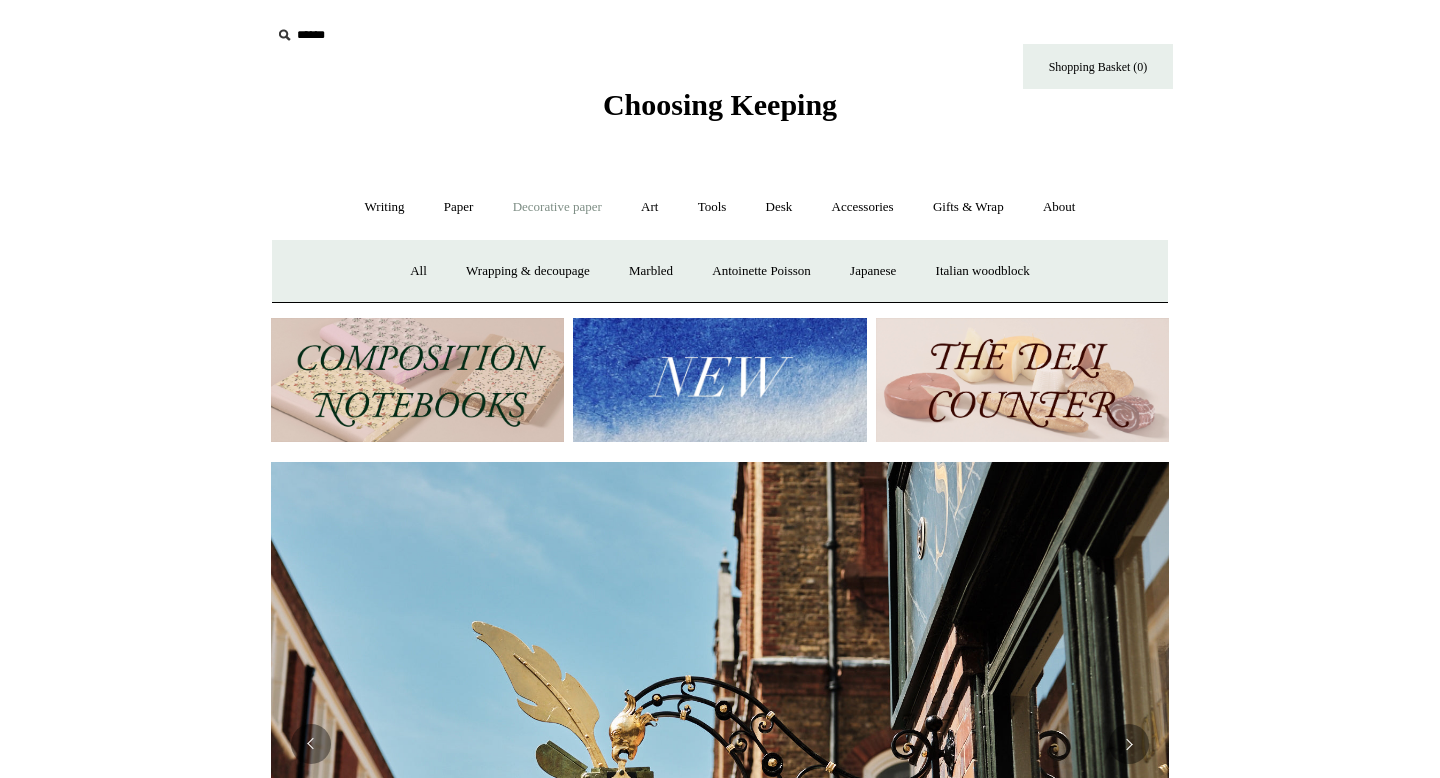 click on "Decorative paper -" at bounding box center [557, 207] 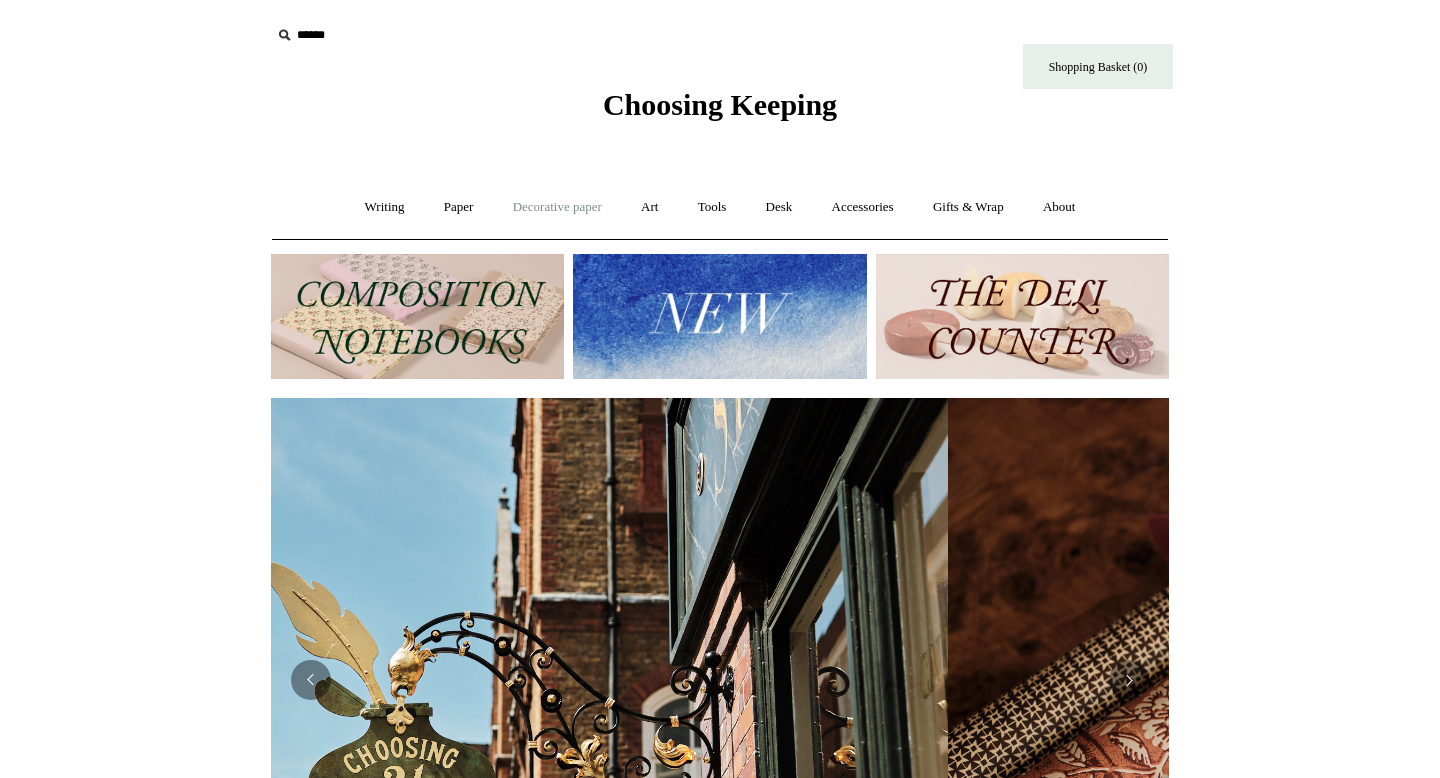 click on "Decorative paper +" at bounding box center [557, 207] 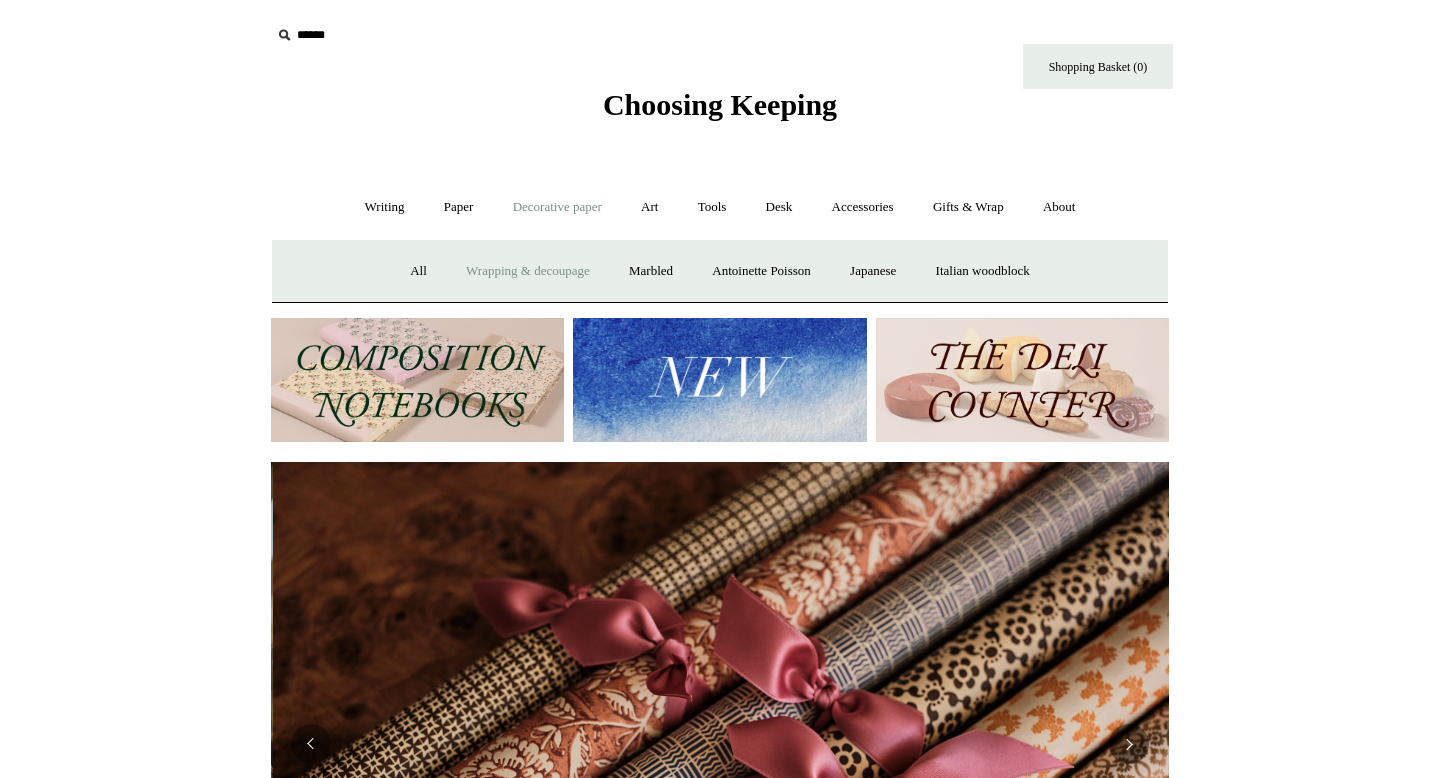 scroll, scrollTop: 0, scrollLeft: 1796, axis: horizontal 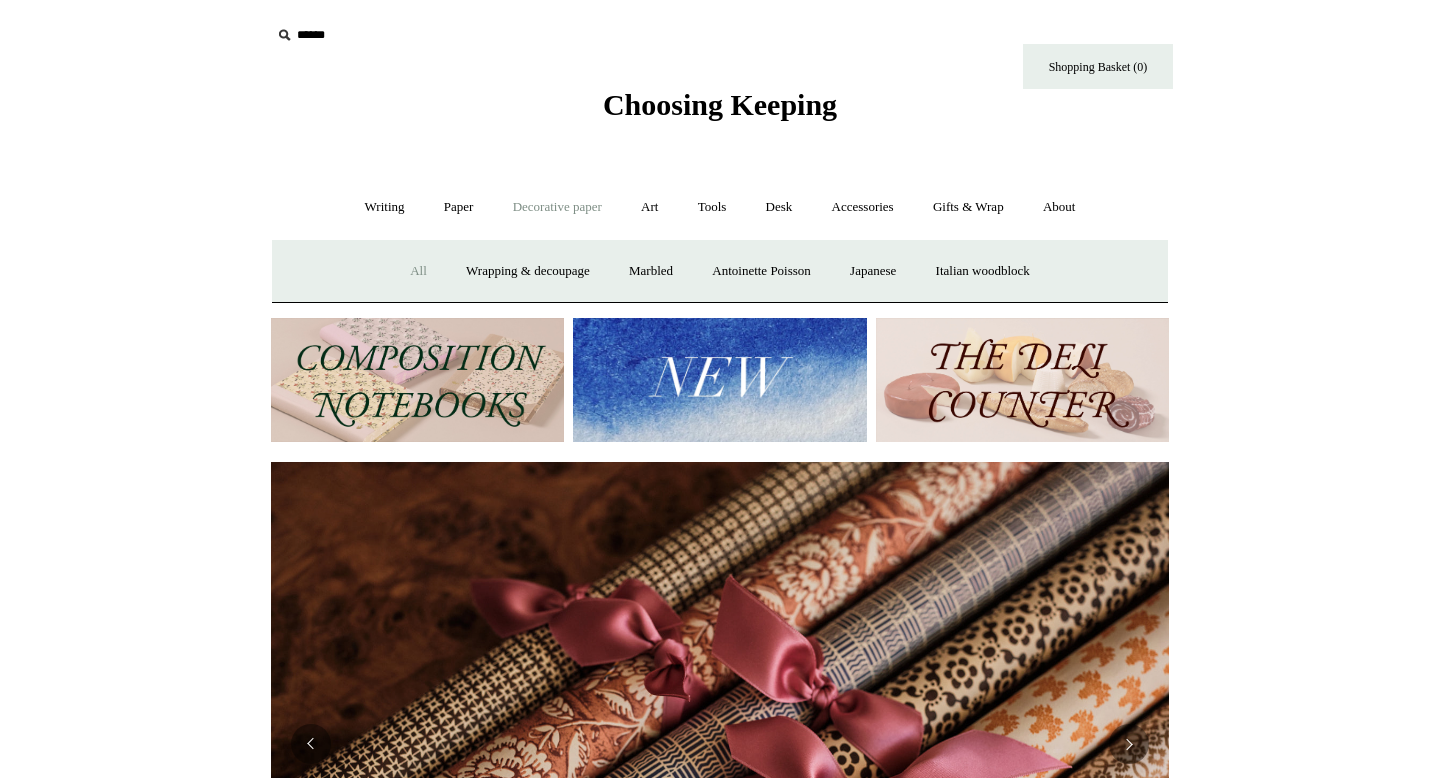 click on "All" at bounding box center [418, 271] 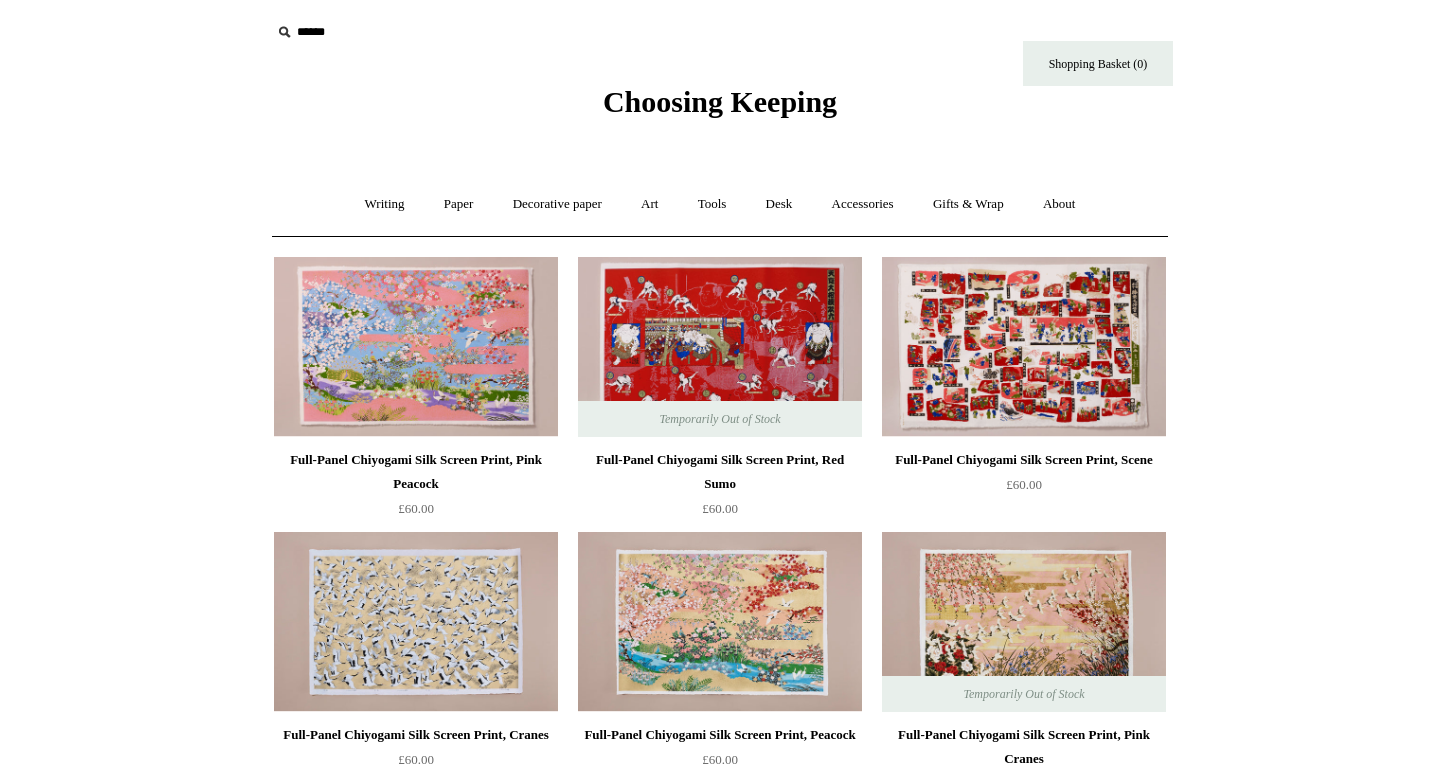 scroll, scrollTop: 0, scrollLeft: 0, axis: both 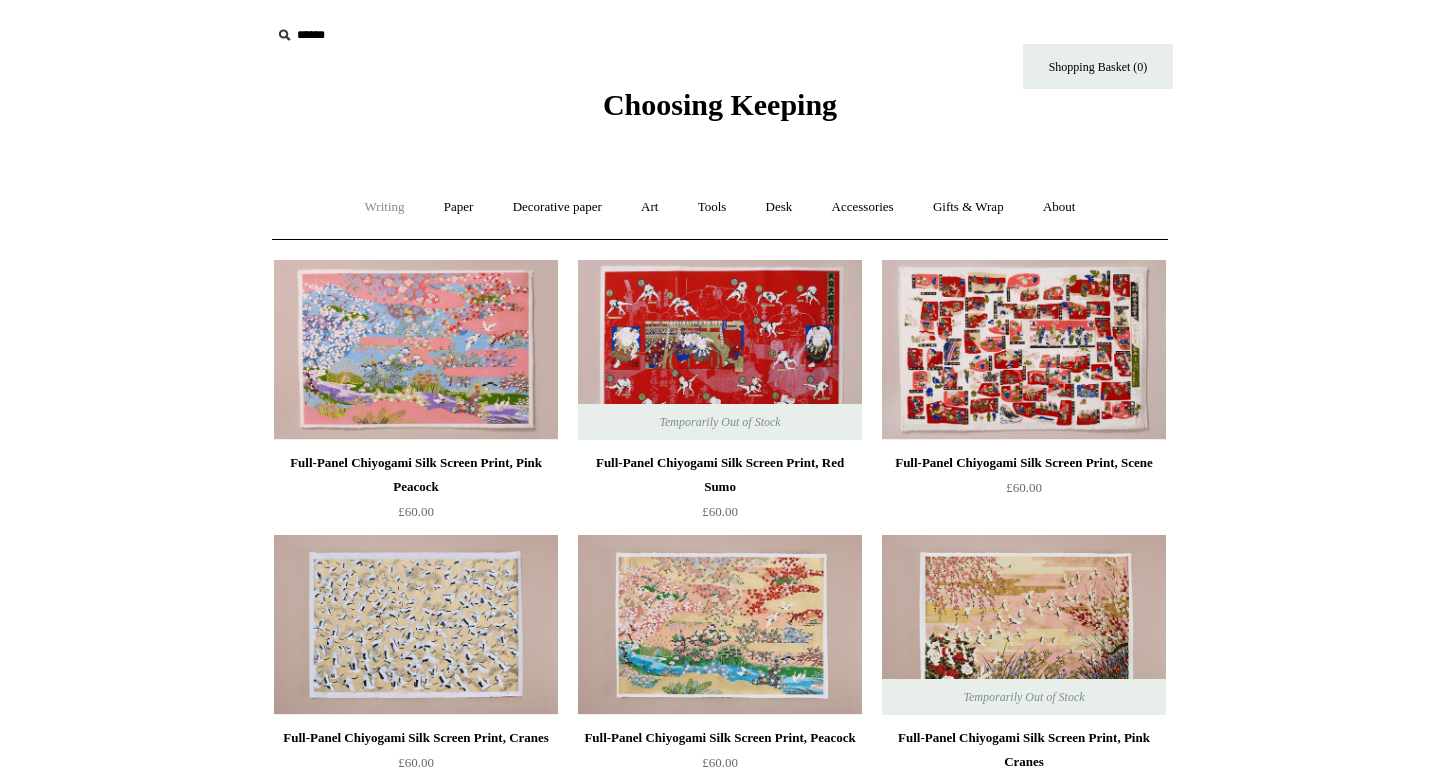 click on "Writing +" at bounding box center (385, 207) 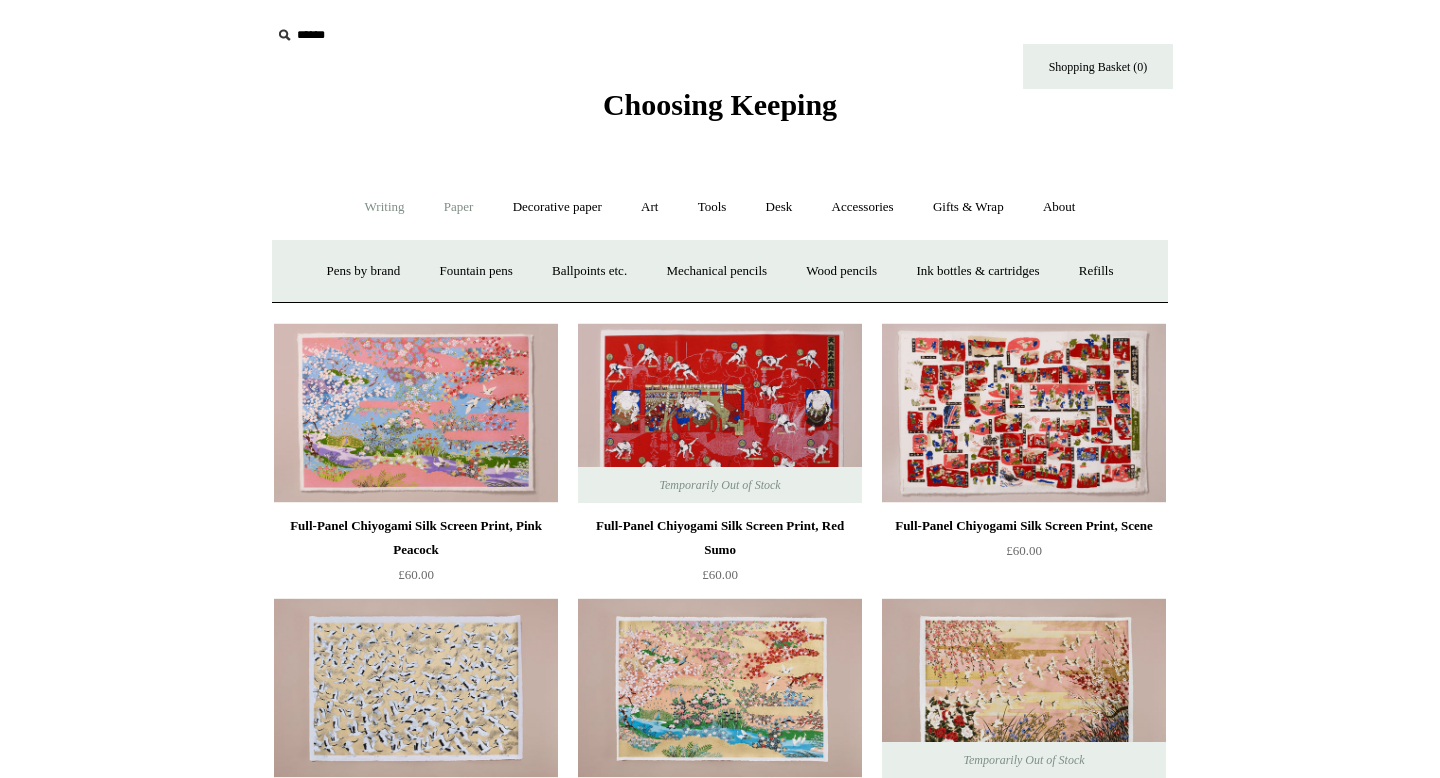 click on "Paper +" at bounding box center [459, 207] 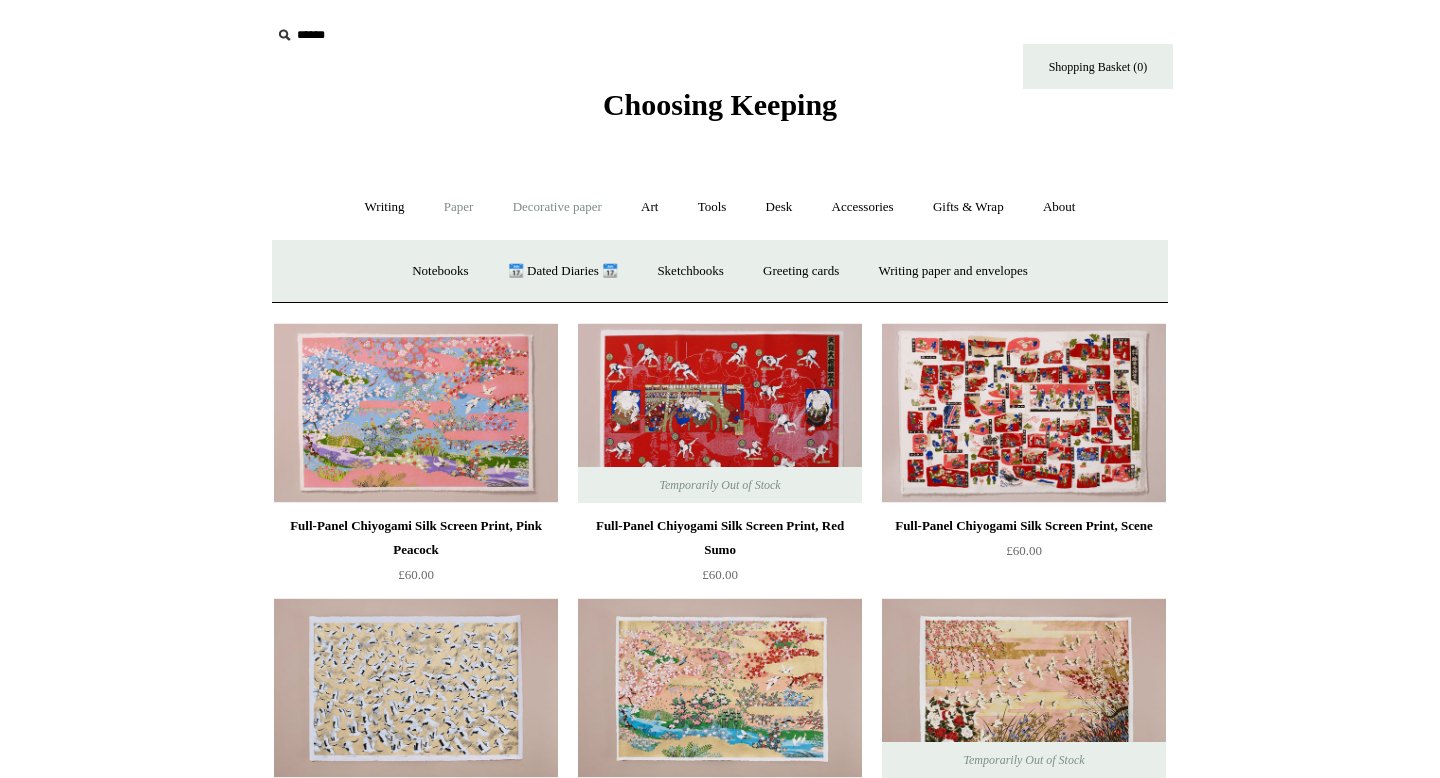 click on "Decorative paper +" at bounding box center (557, 207) 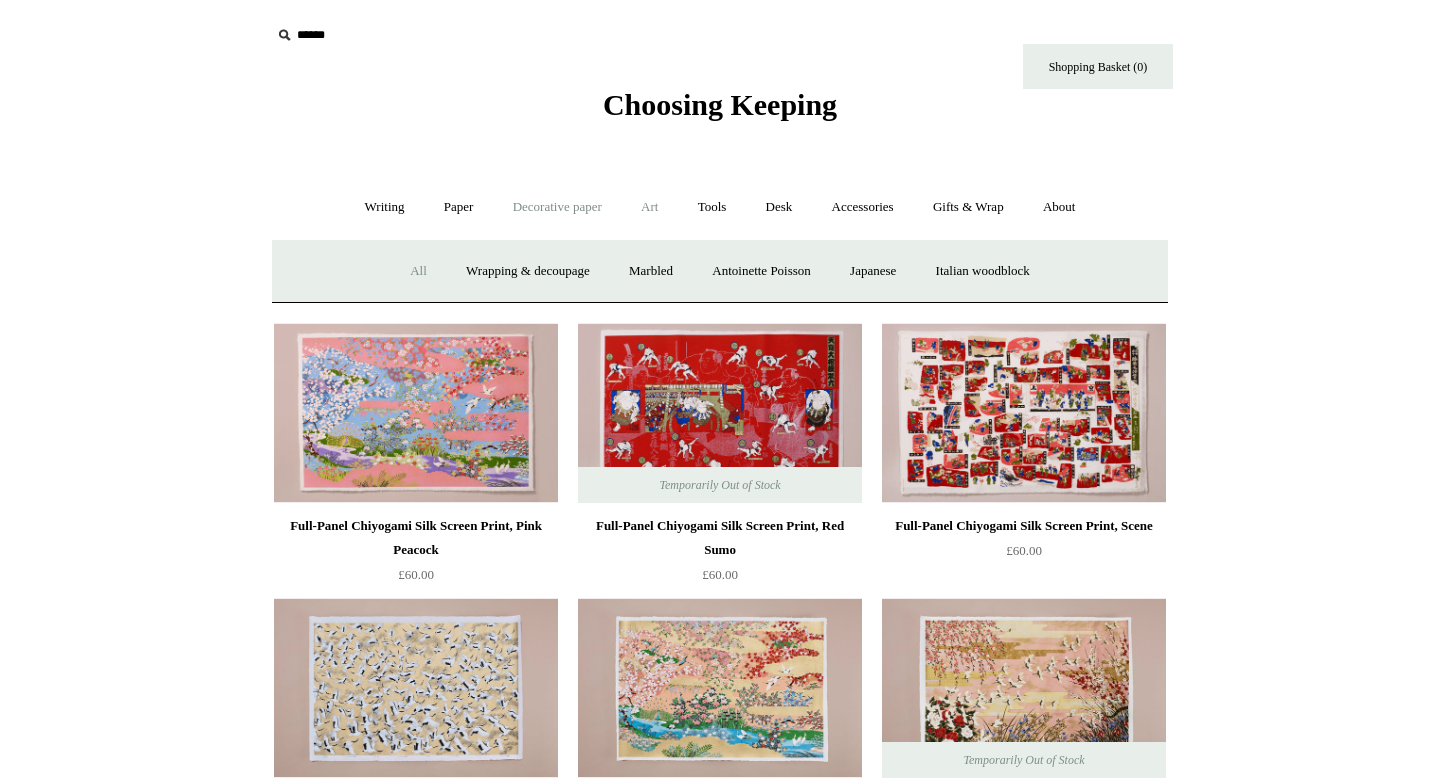 click on "Art +" at bounding box center [649, 207] 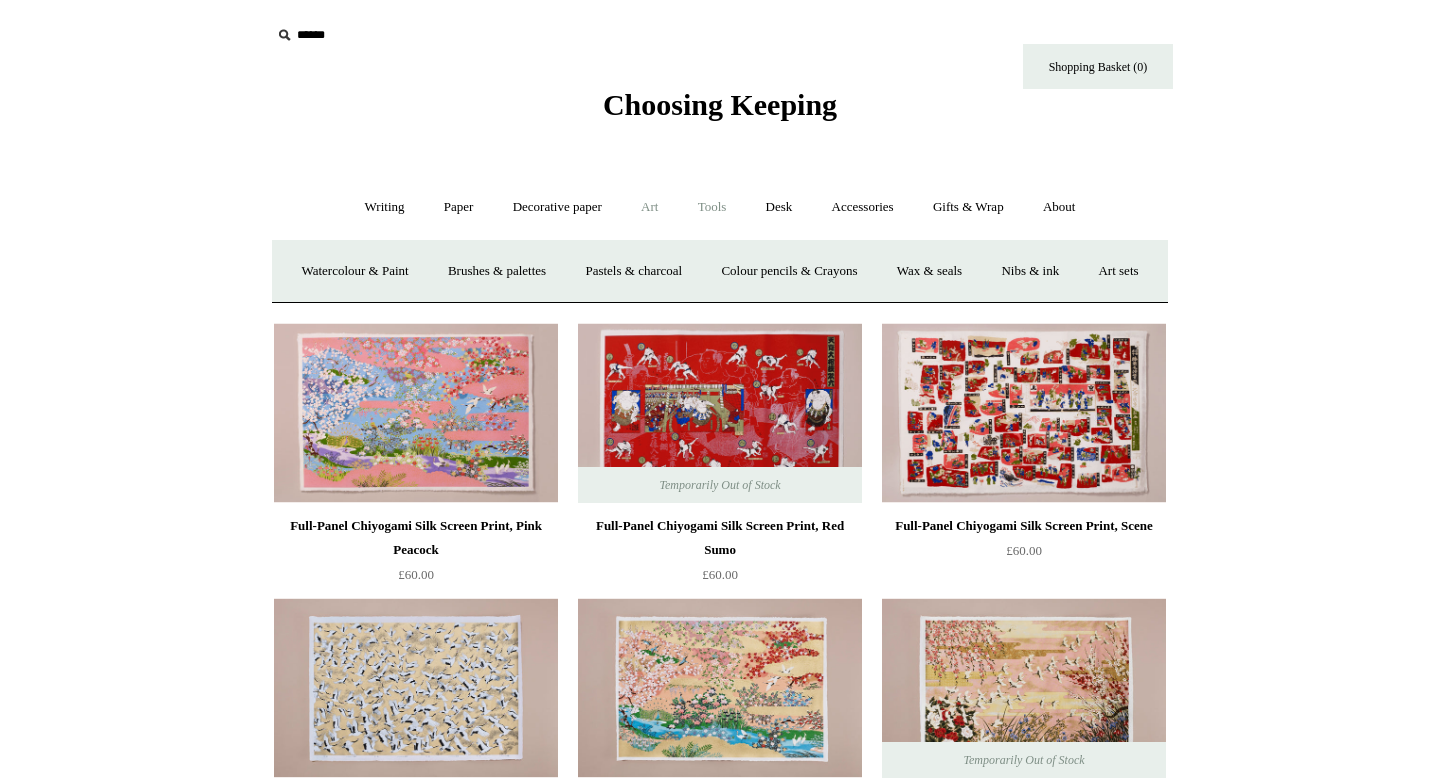 click on "Tools +" at bounding box center [712, 207] 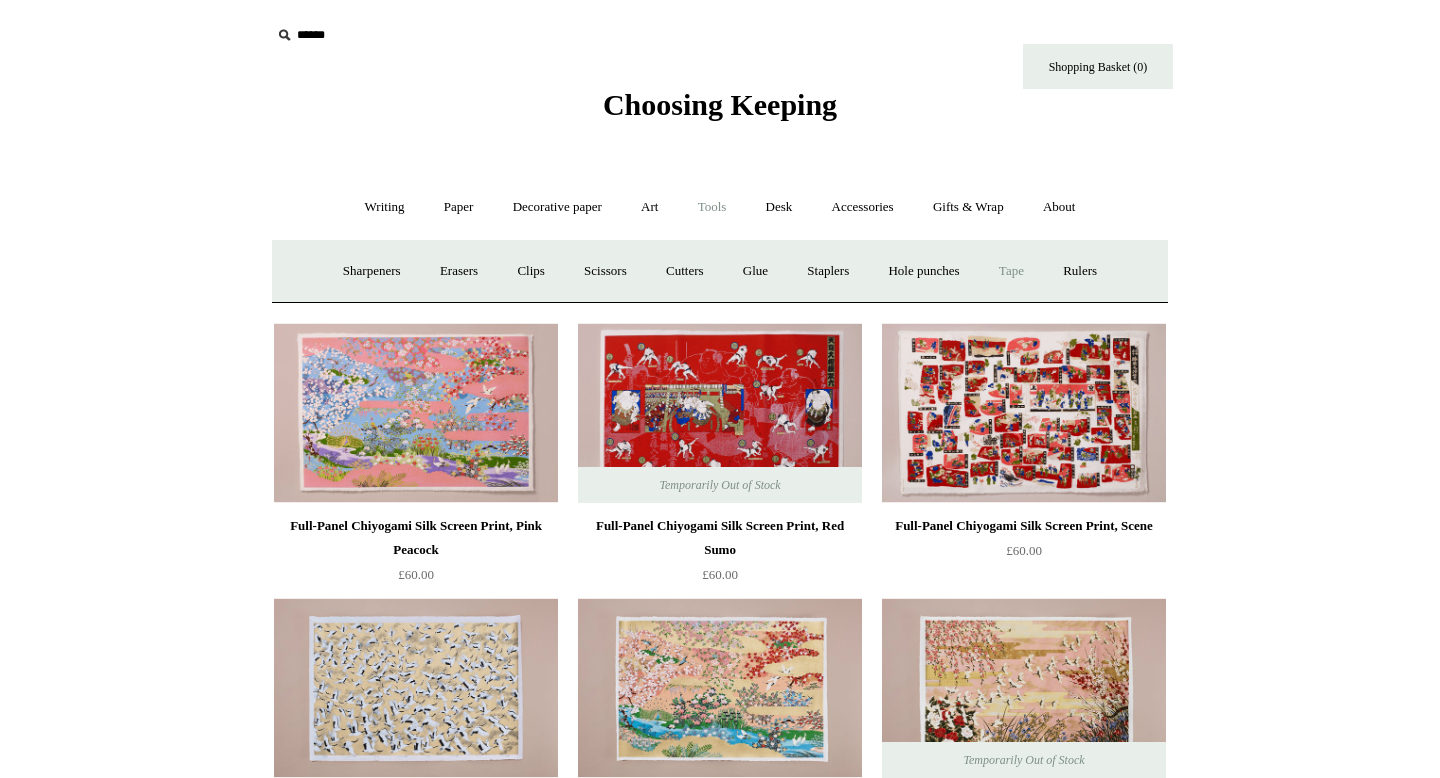 click on "Tape +" at bounding box center [1011, 271] 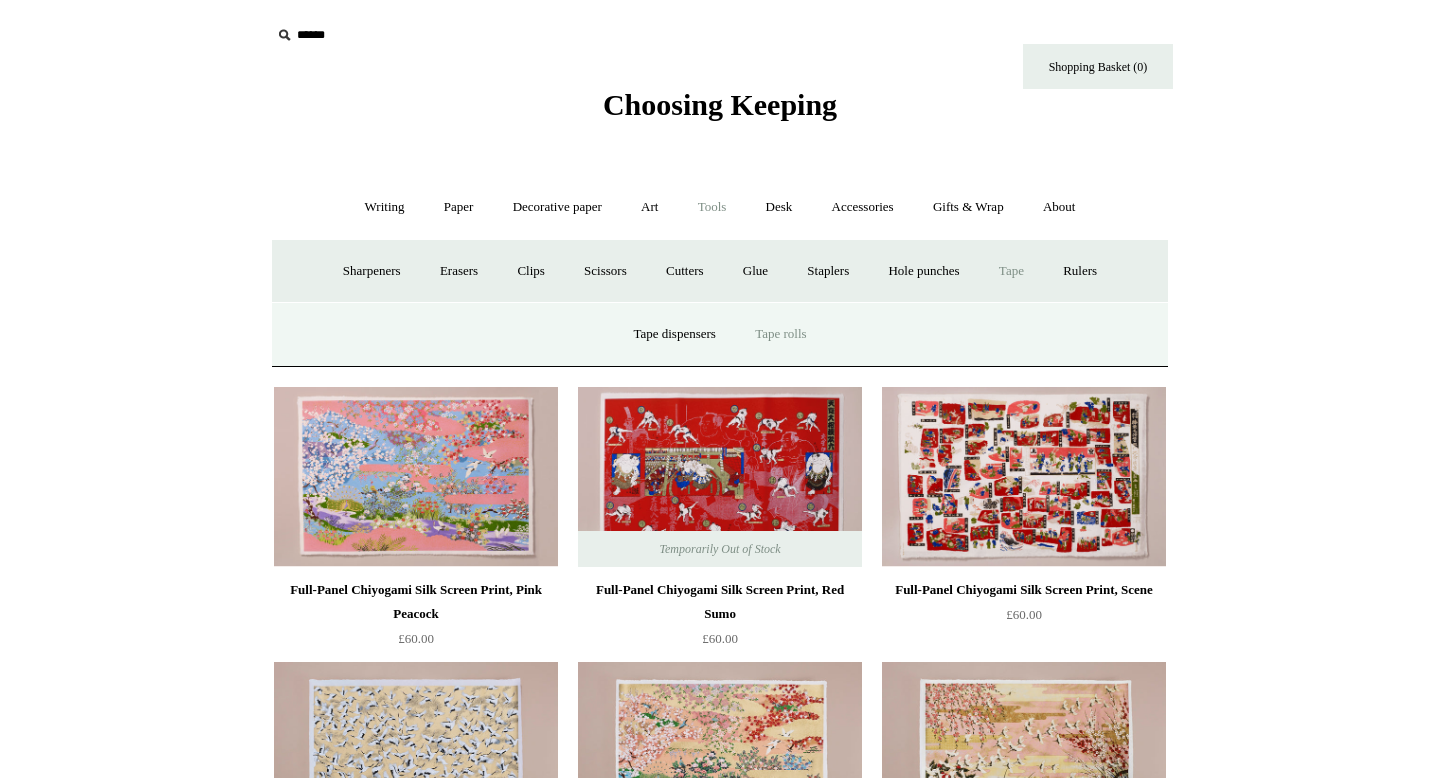 click on "Tape rolls" at bounding box center [780, 334] 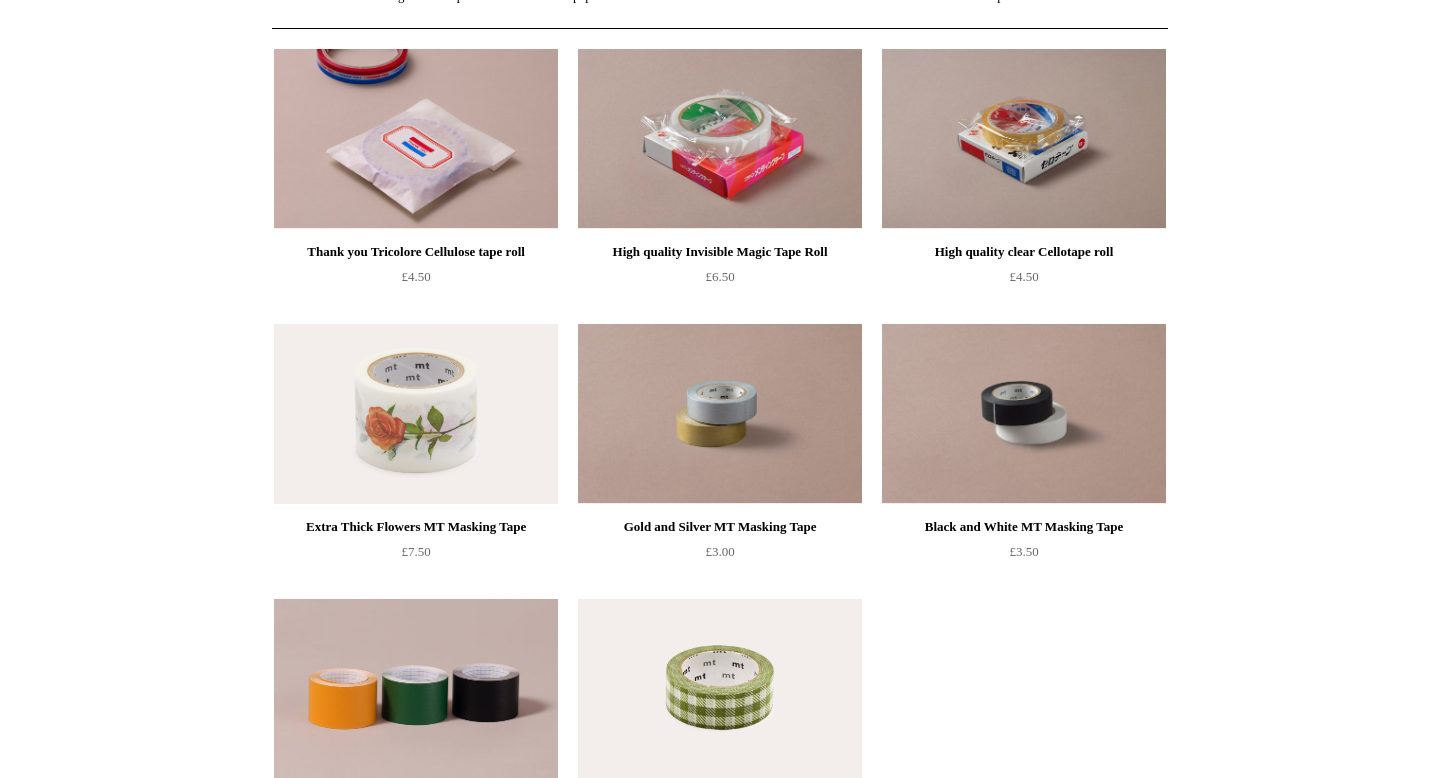 scroll, scrollTop: 0, scrollLeft: 0, axis: both 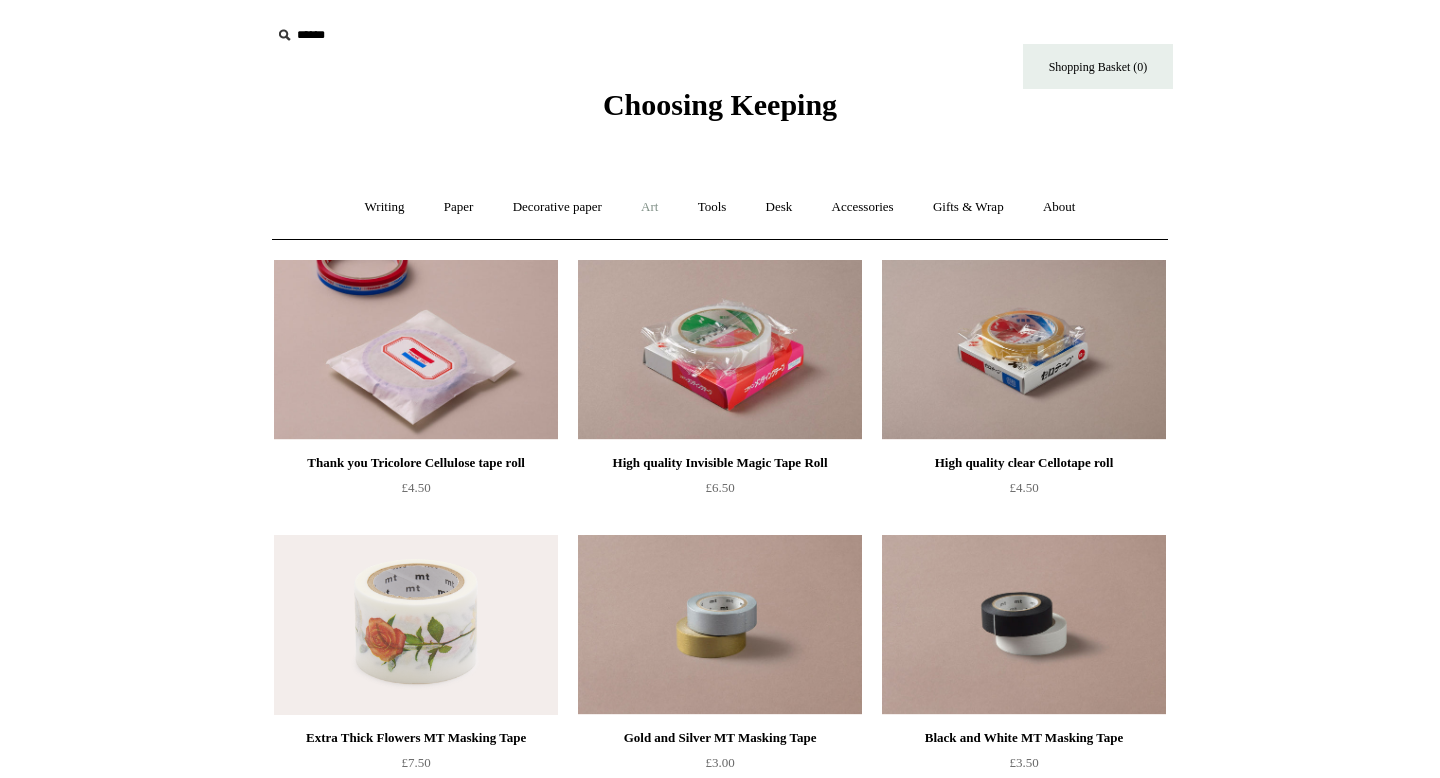 click on "Art +" at bounding box center [649, 207] 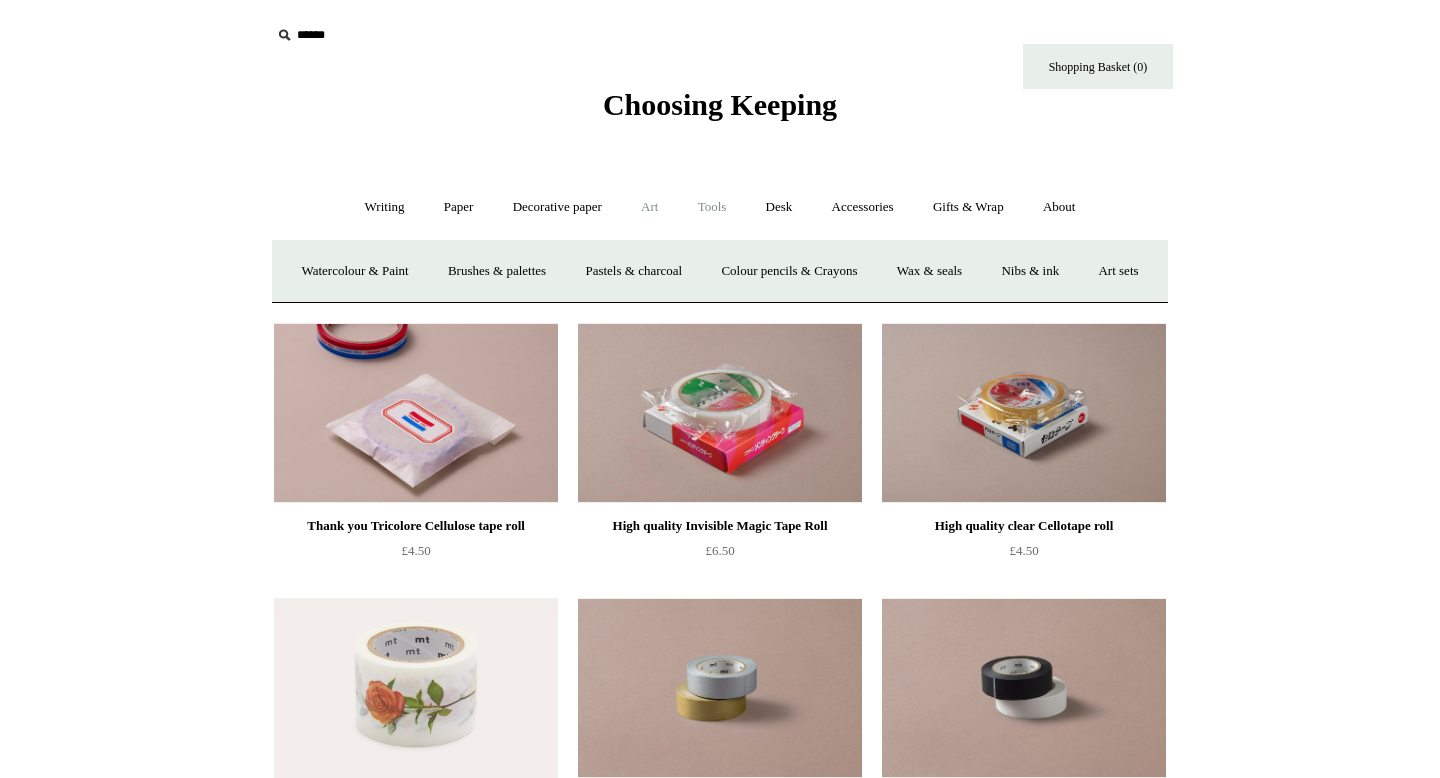 click on "Tools +" at bounding box center (712, 207) 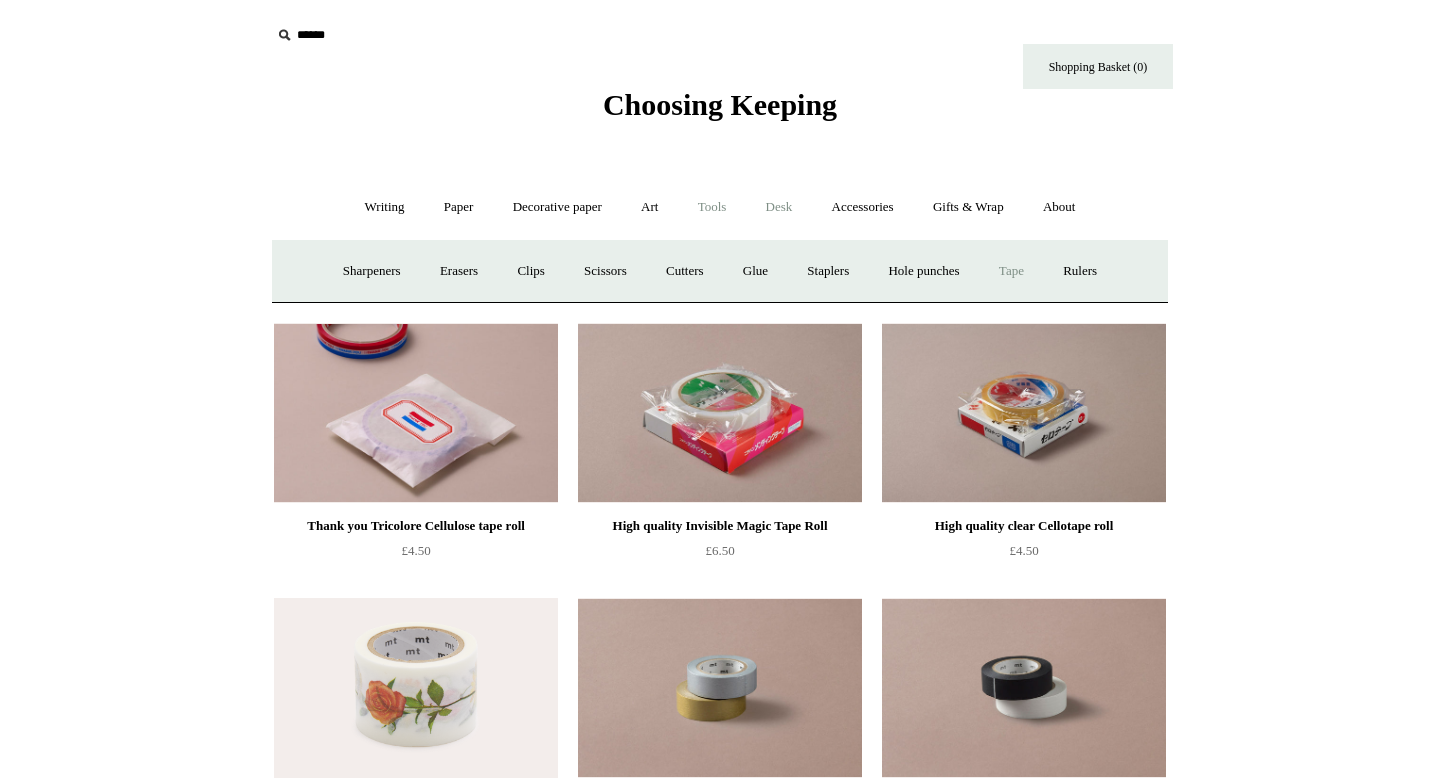 click on "Desk +" at bounding box center (779, 207) 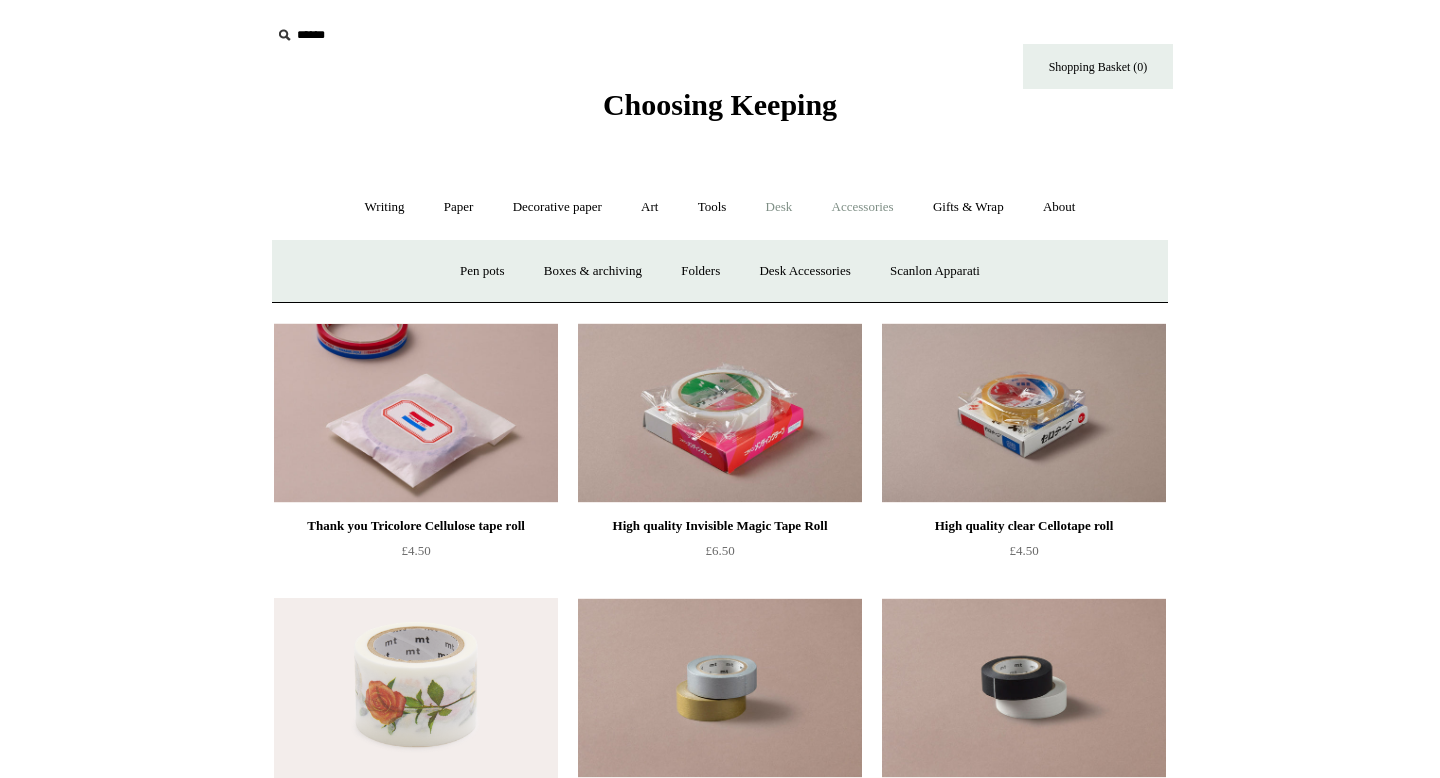 click on "Accessories +" at bounding box center [863, 207] 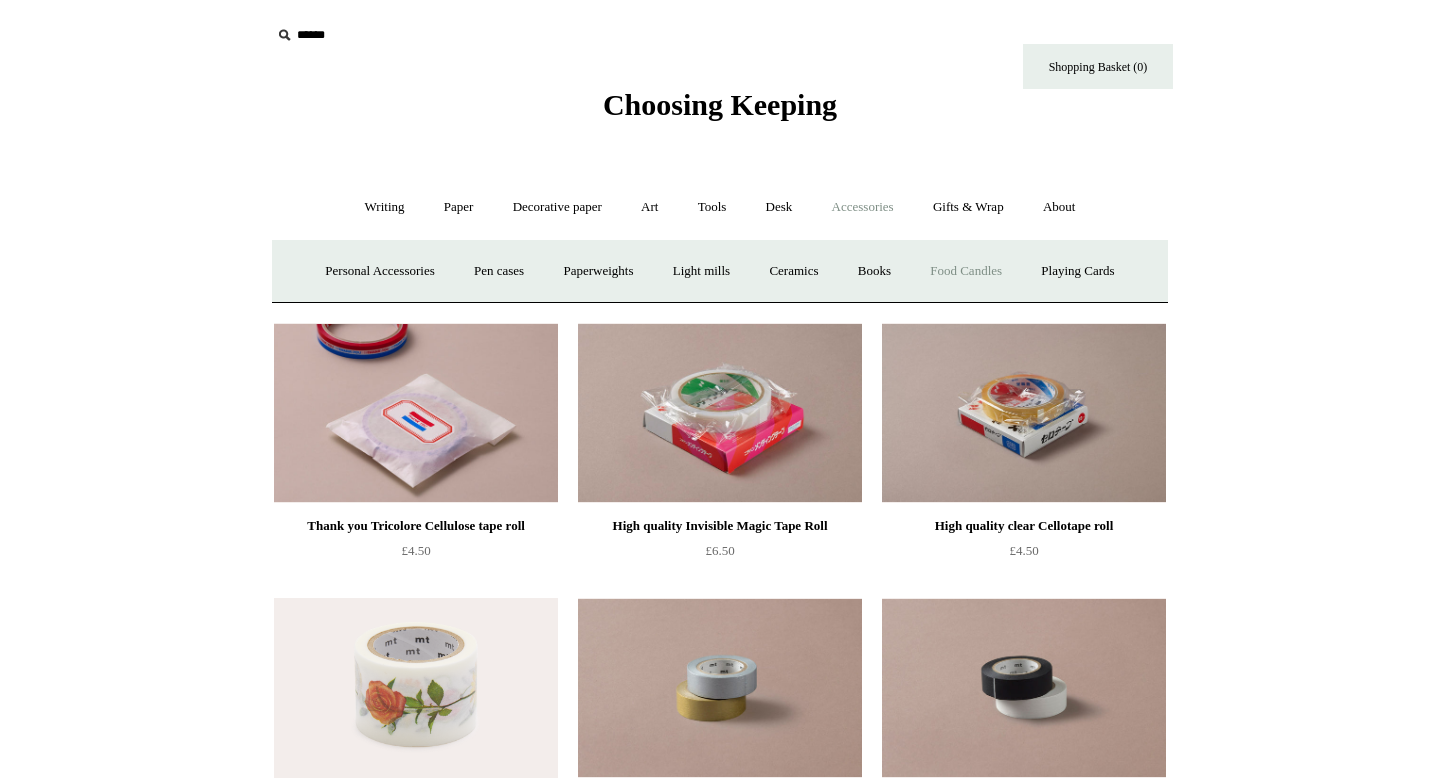 click on "Food Candles" at bounding box center [966, 271] 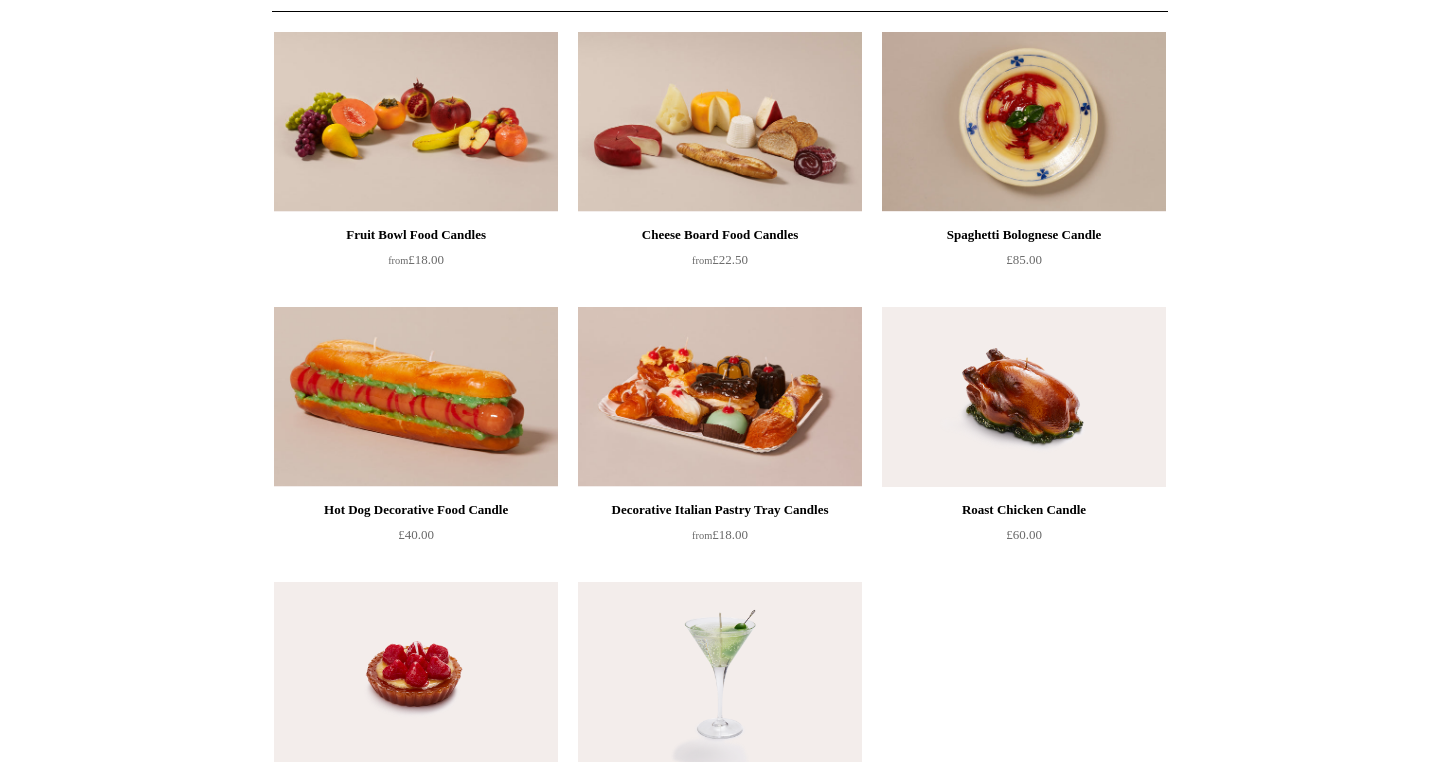 scroll, scrollTop: 229, scrollLeft: 0, axis: vertical 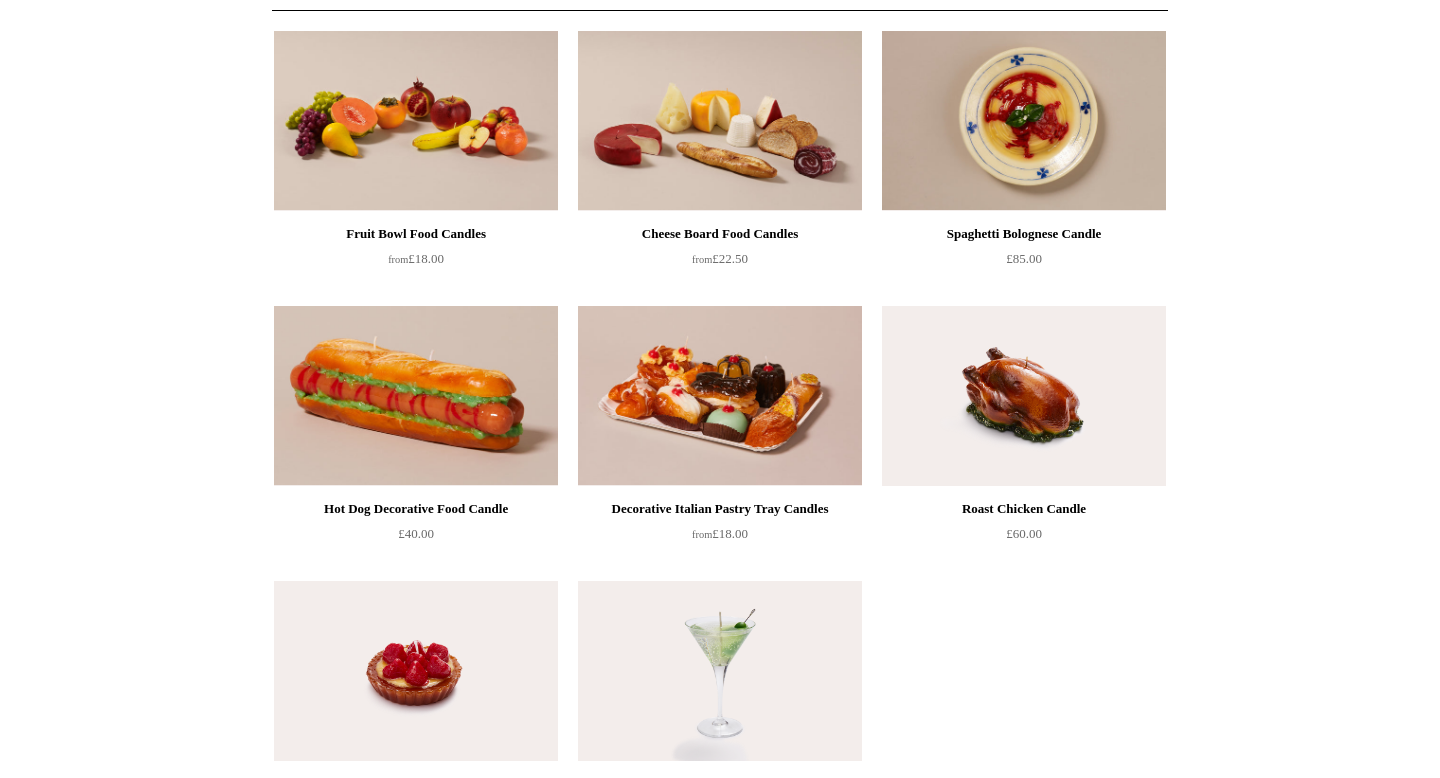click at bounding box center (720, 671) 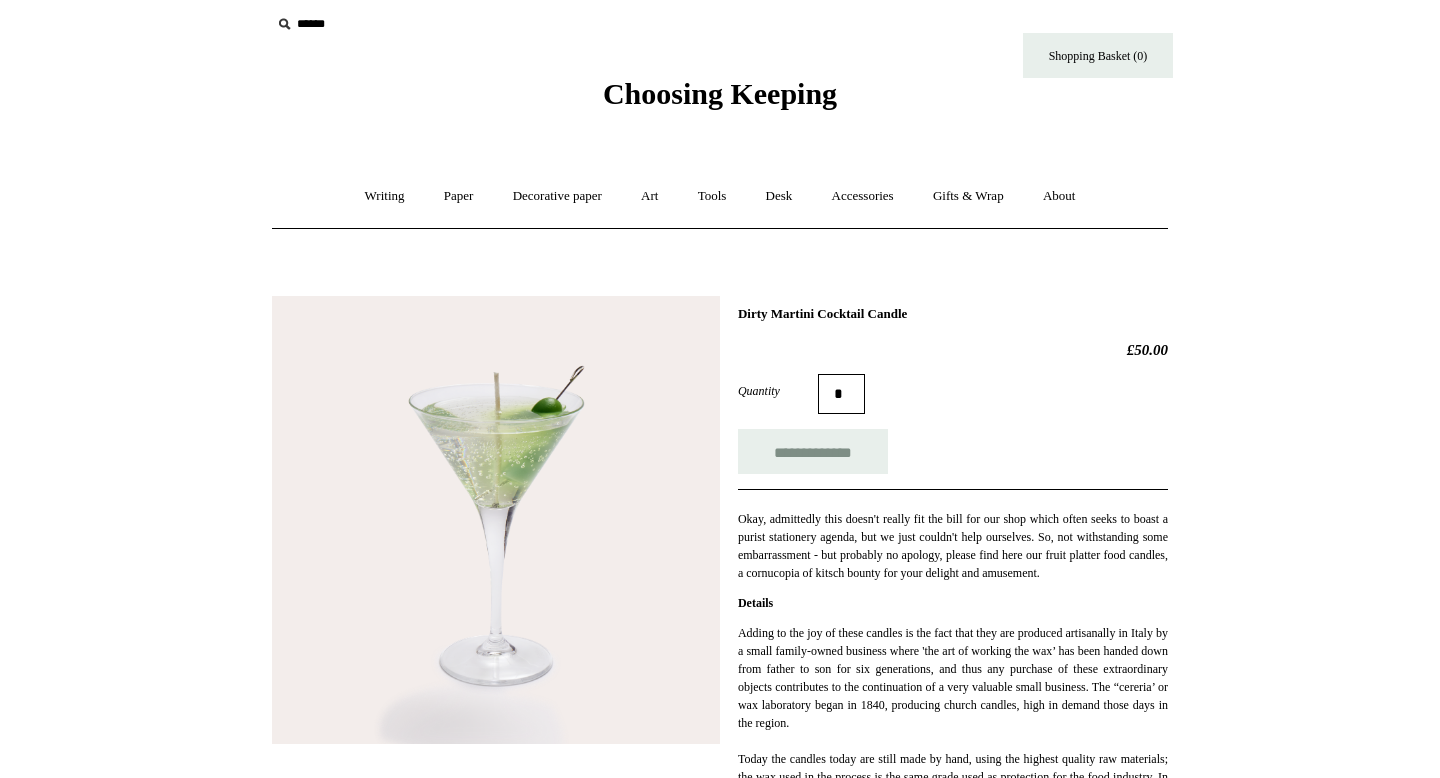 scroll, scrollTop: 0, scrollLeft: 0, axis: both 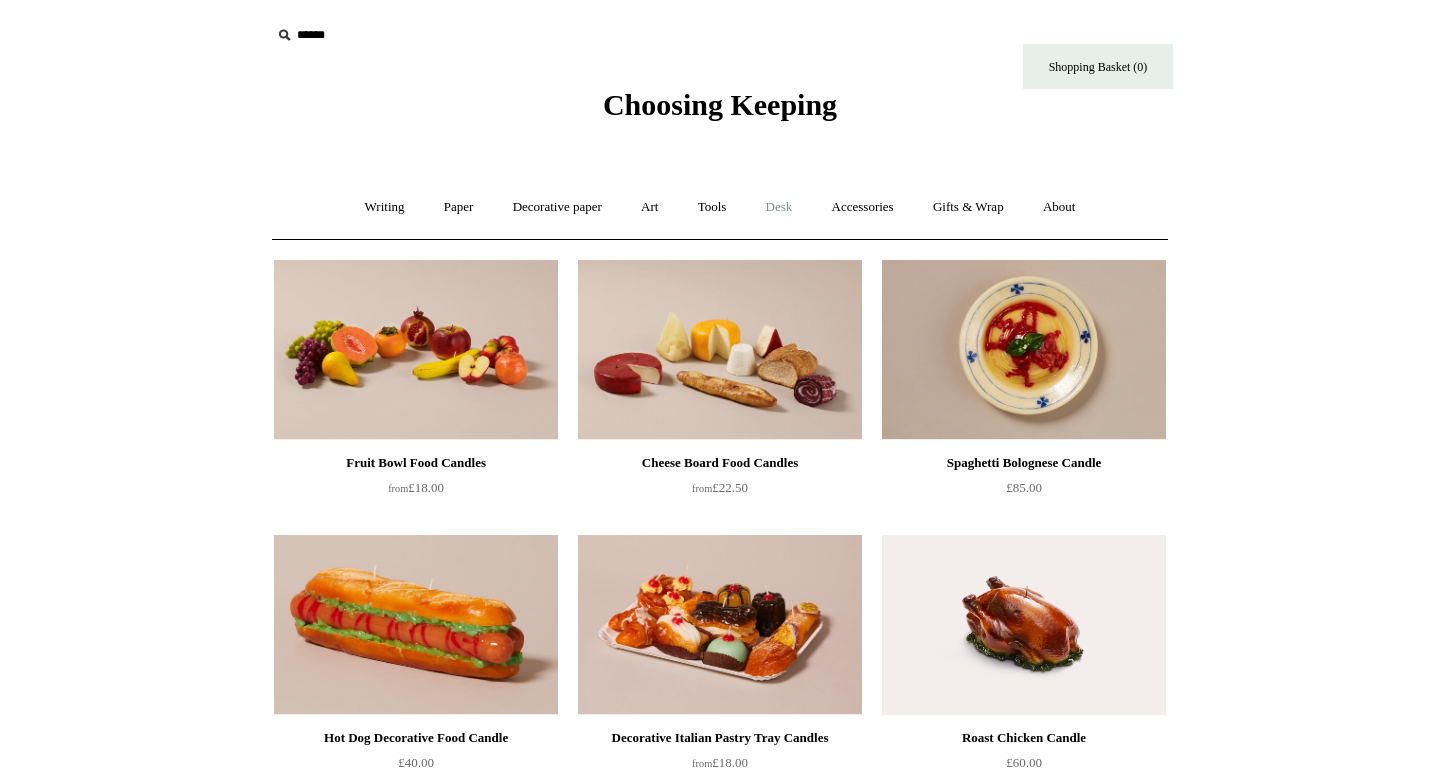 click on "Desk +" at bounding box center [779, 207] 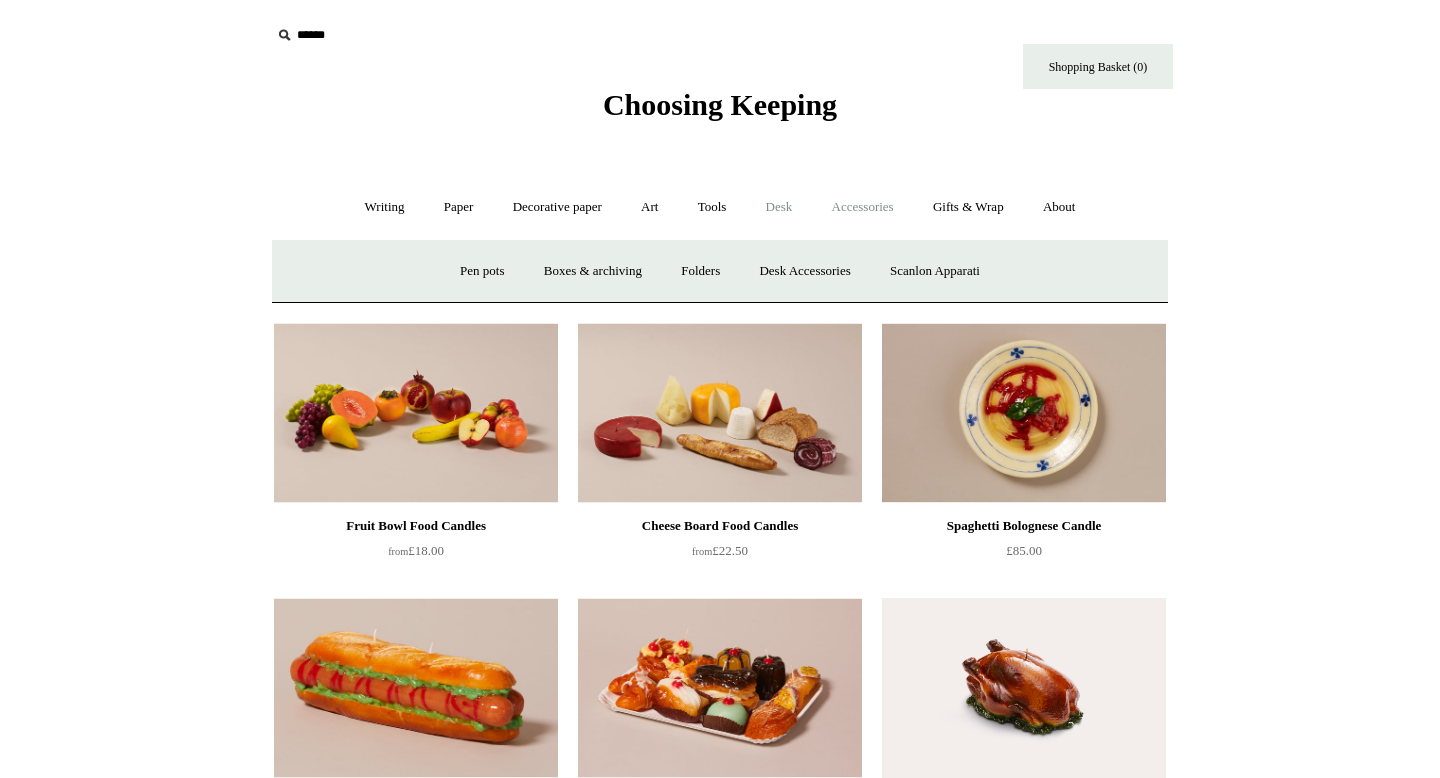 click on "Accessories +" at bounding box center (863, 207) 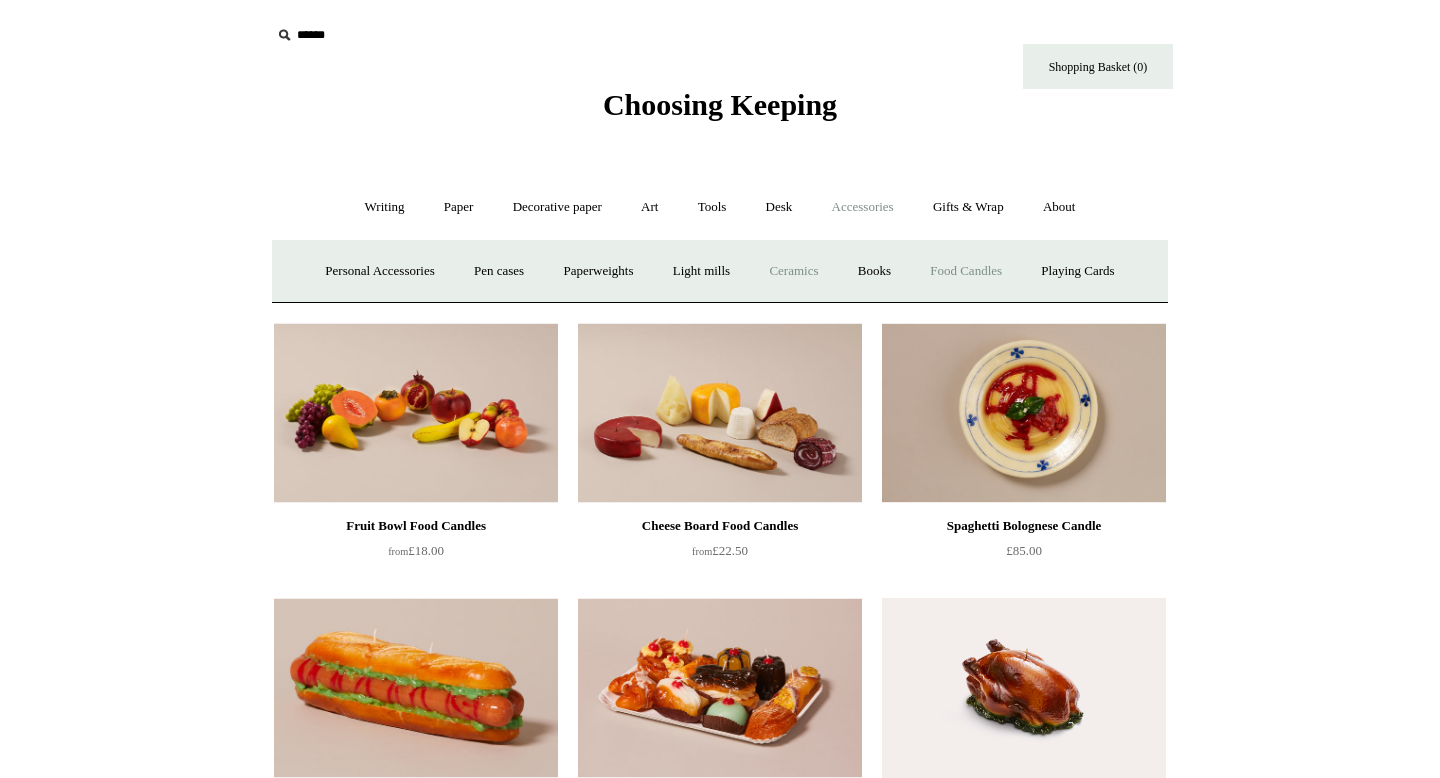 click on "Ceramics  +" at bounding box center (793, 271) 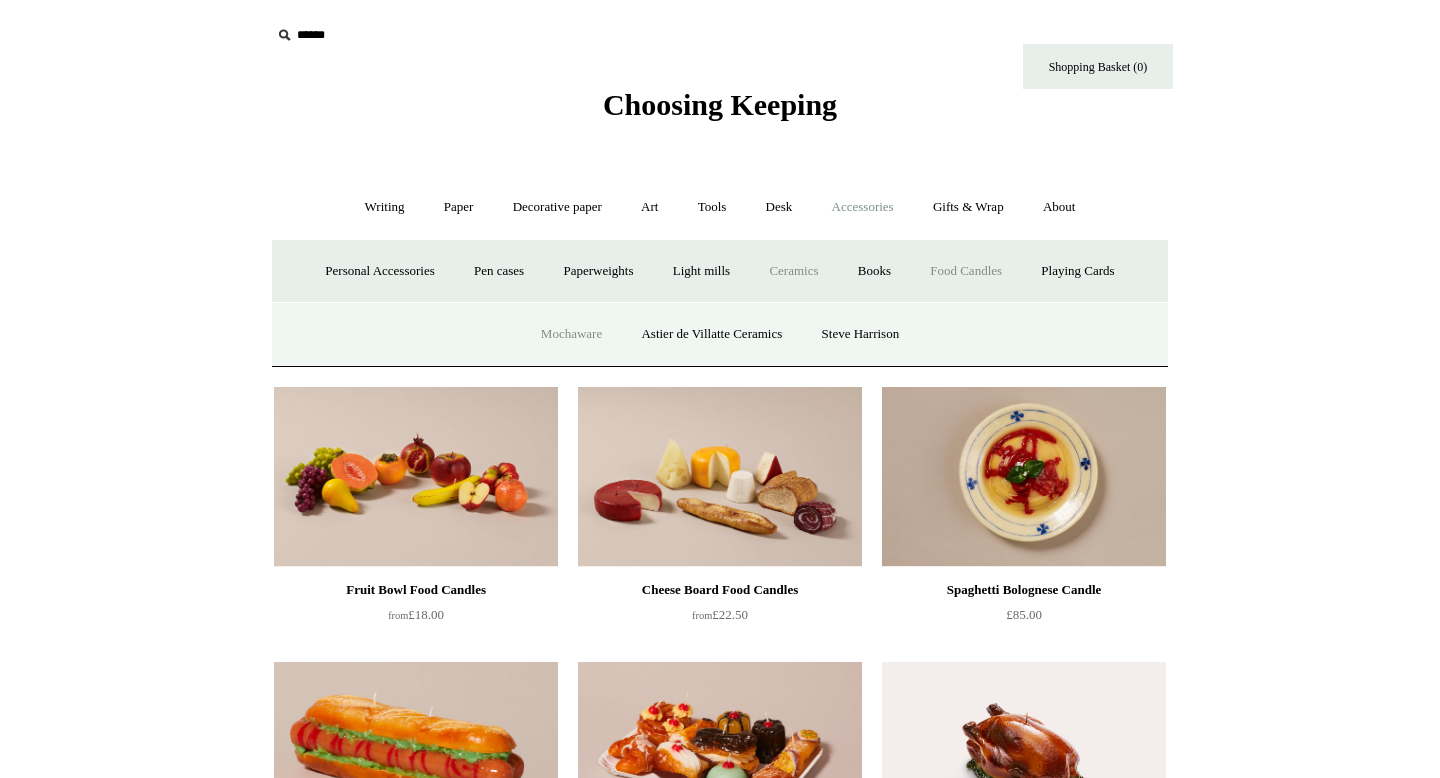 click on "Mochaware" at bounding box center (571, 334) 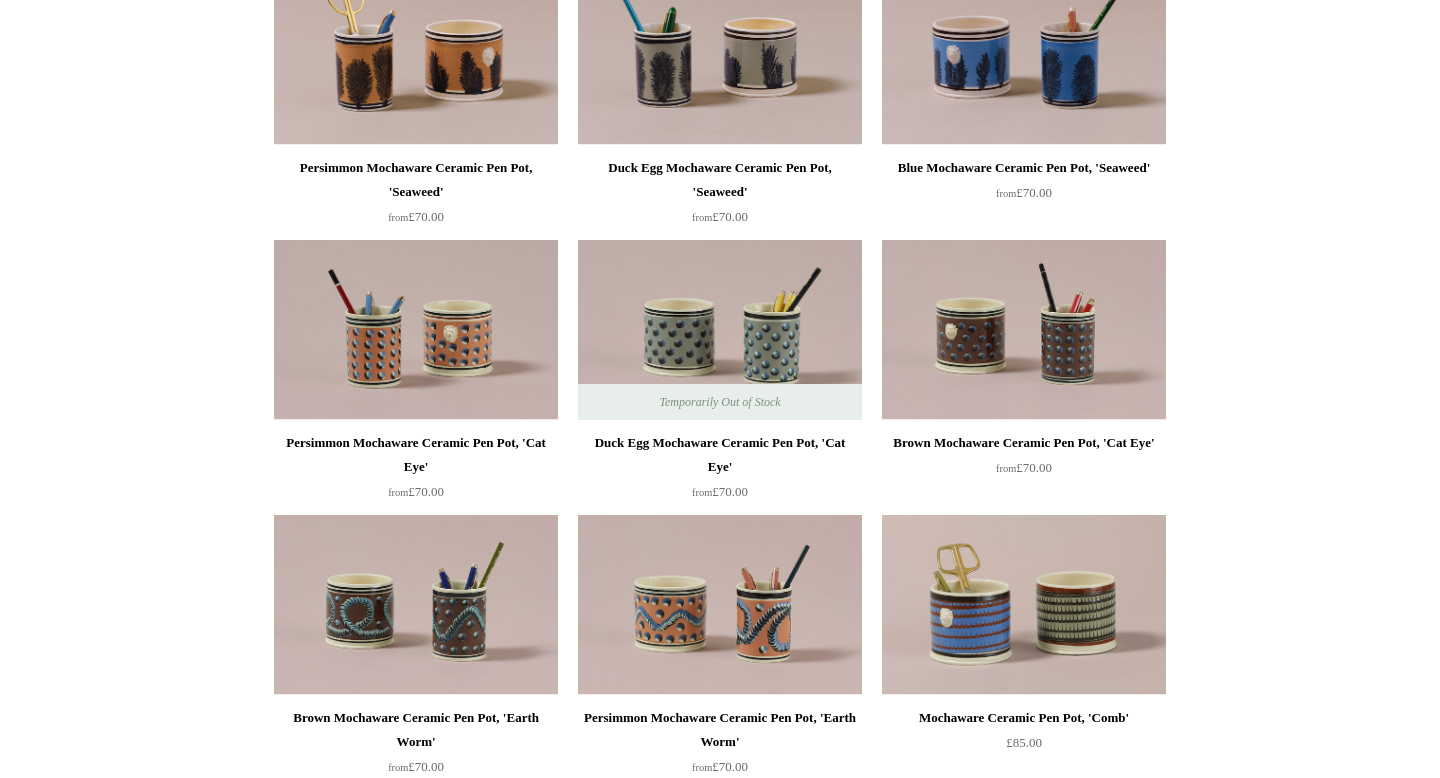 scroll, scrollTop: 0, scrollLeft: 0, axis: both 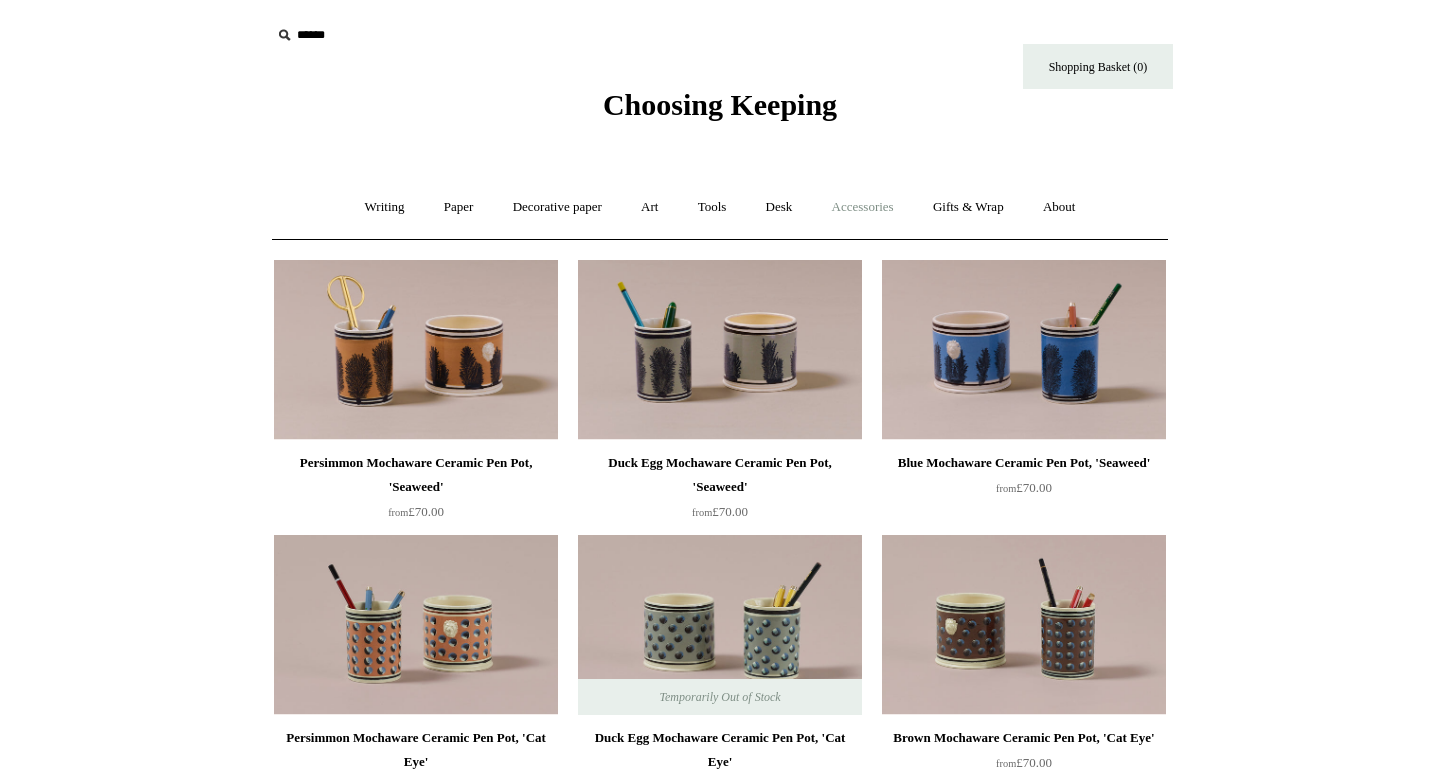 click on "Accessories +" at bounding box center [863, 207] 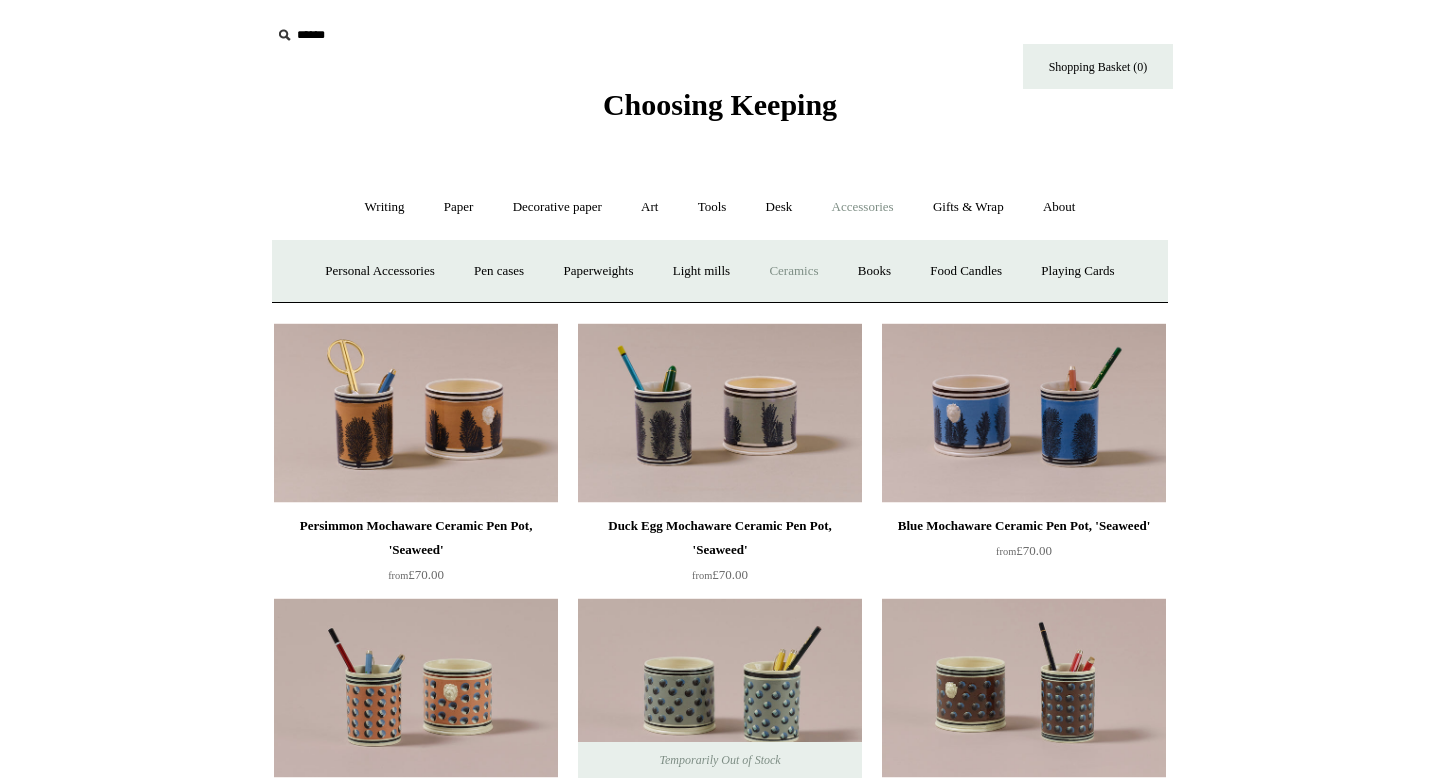 click on "Ceramics  +" at bounding box center [793, 271] 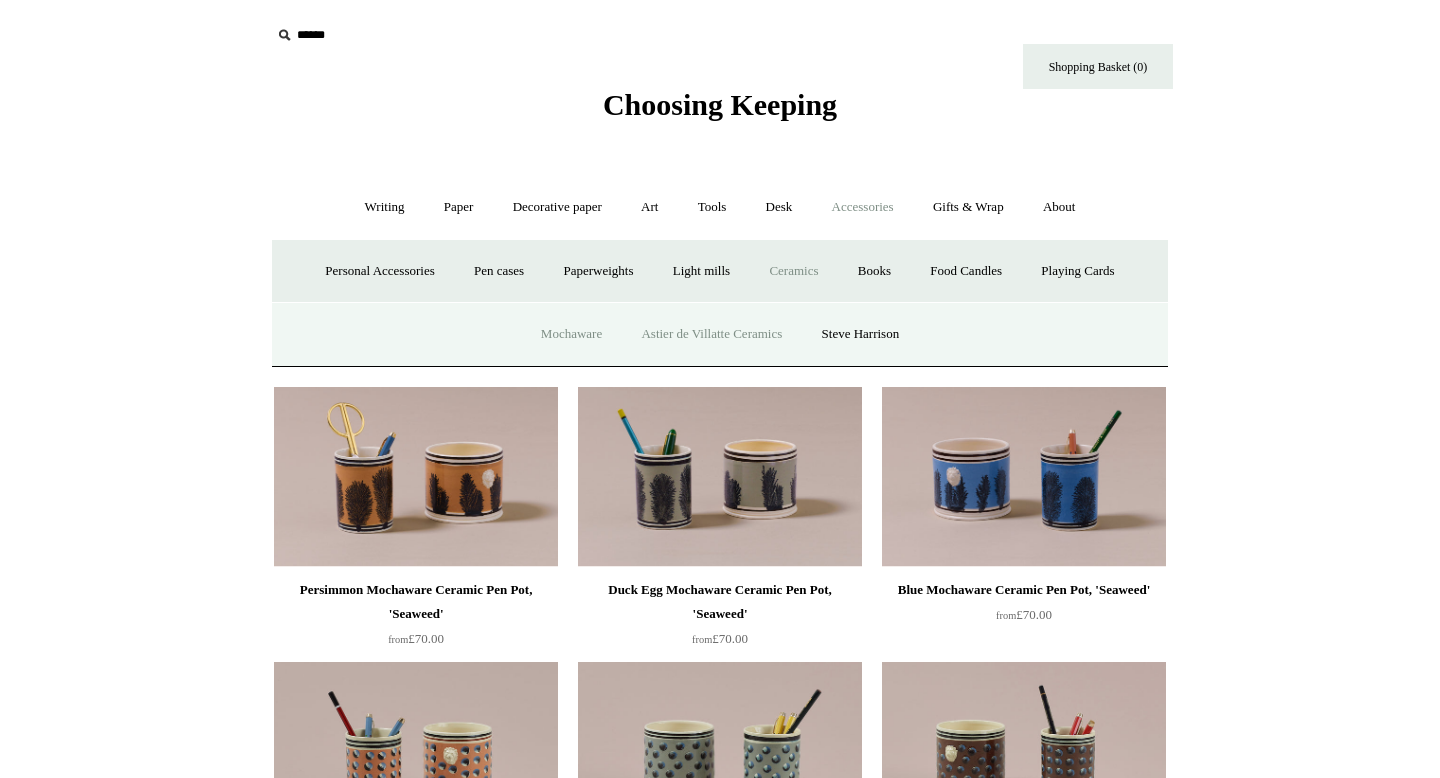 click on "Astier de Villatte Ceramics" at bounding box center [711, 334] 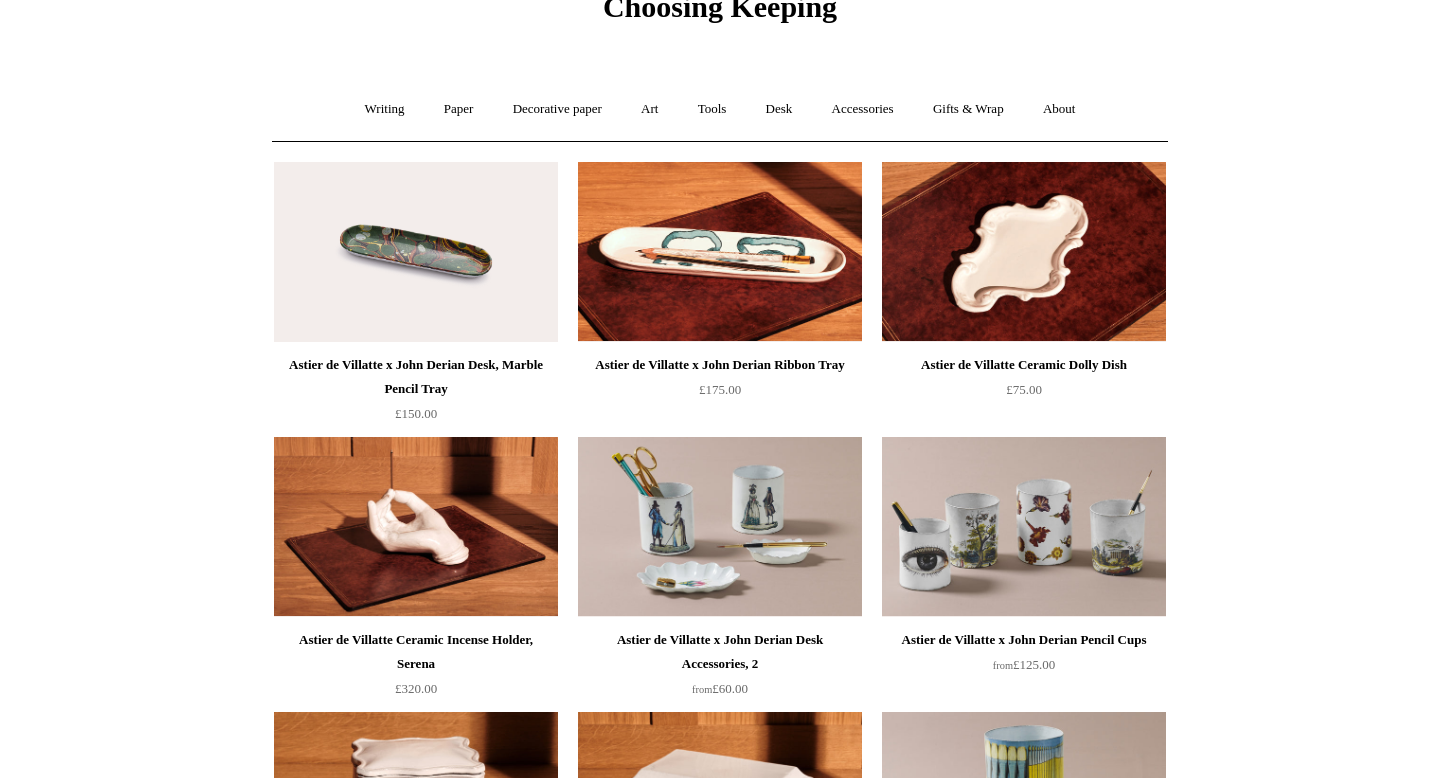 scroll, scrollTop: 0, scrollLeft: 0, axis: both 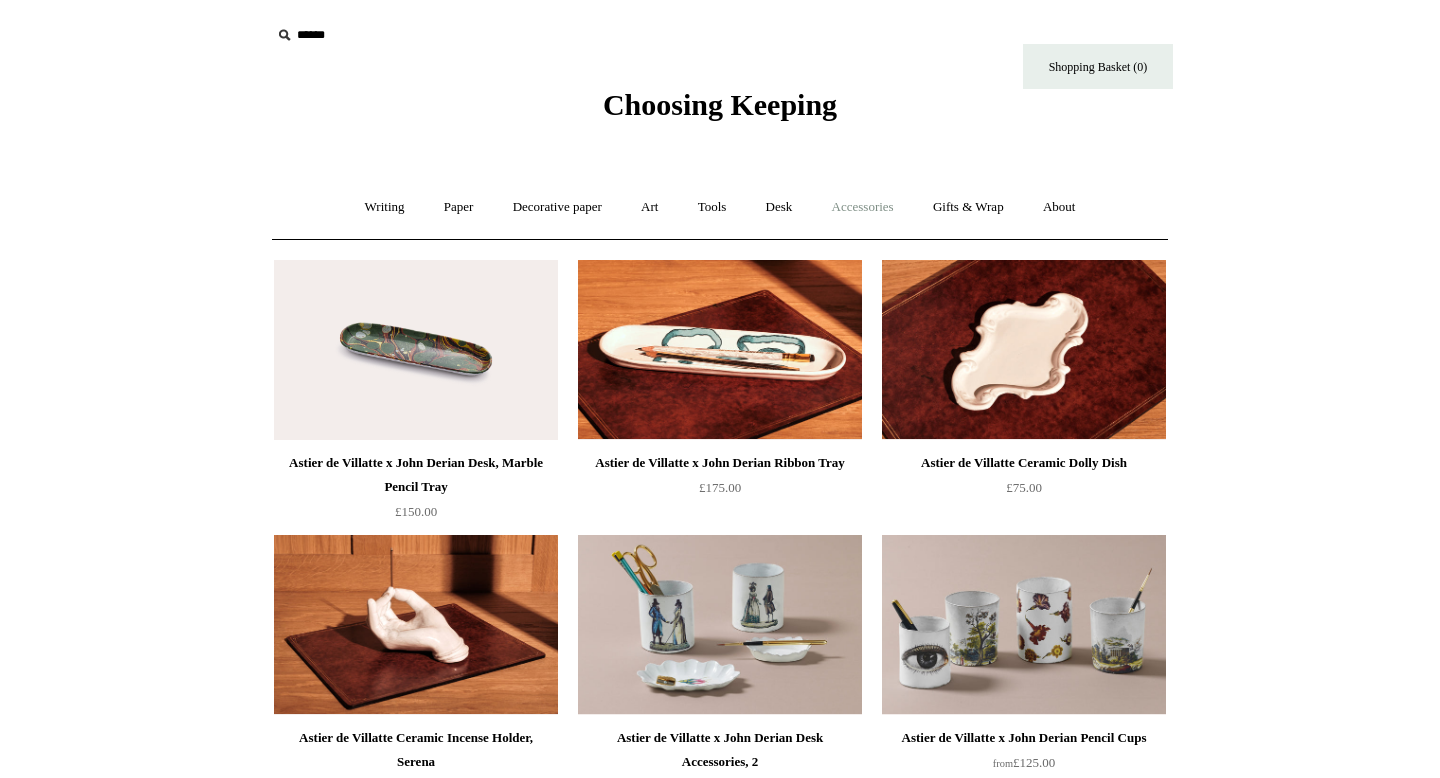 click on "Accessories +" at bounding box center (863, 207) 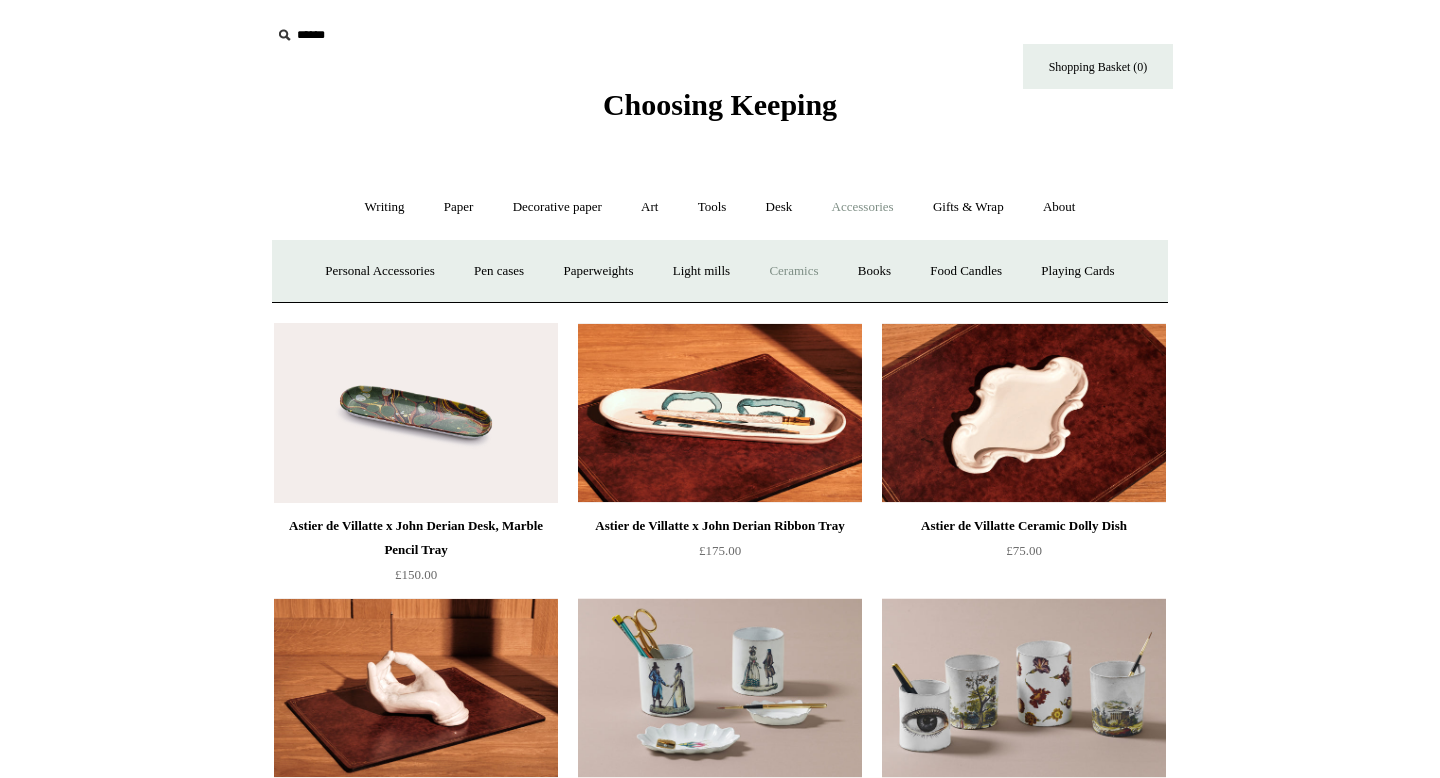 click on "Ceramics  +" at bounding box center [793, 271] 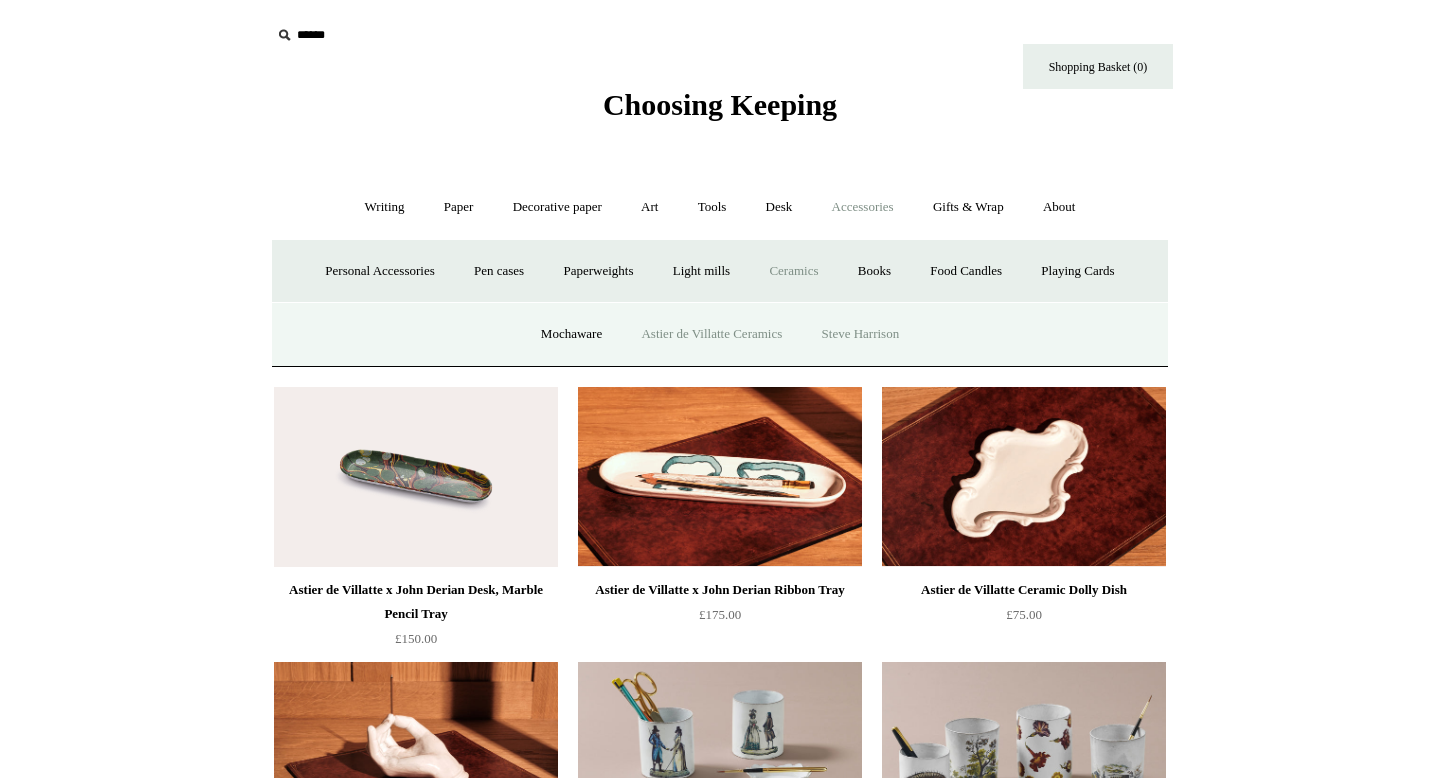 click on "Steve Harrison" at bounding box center (861, 334) 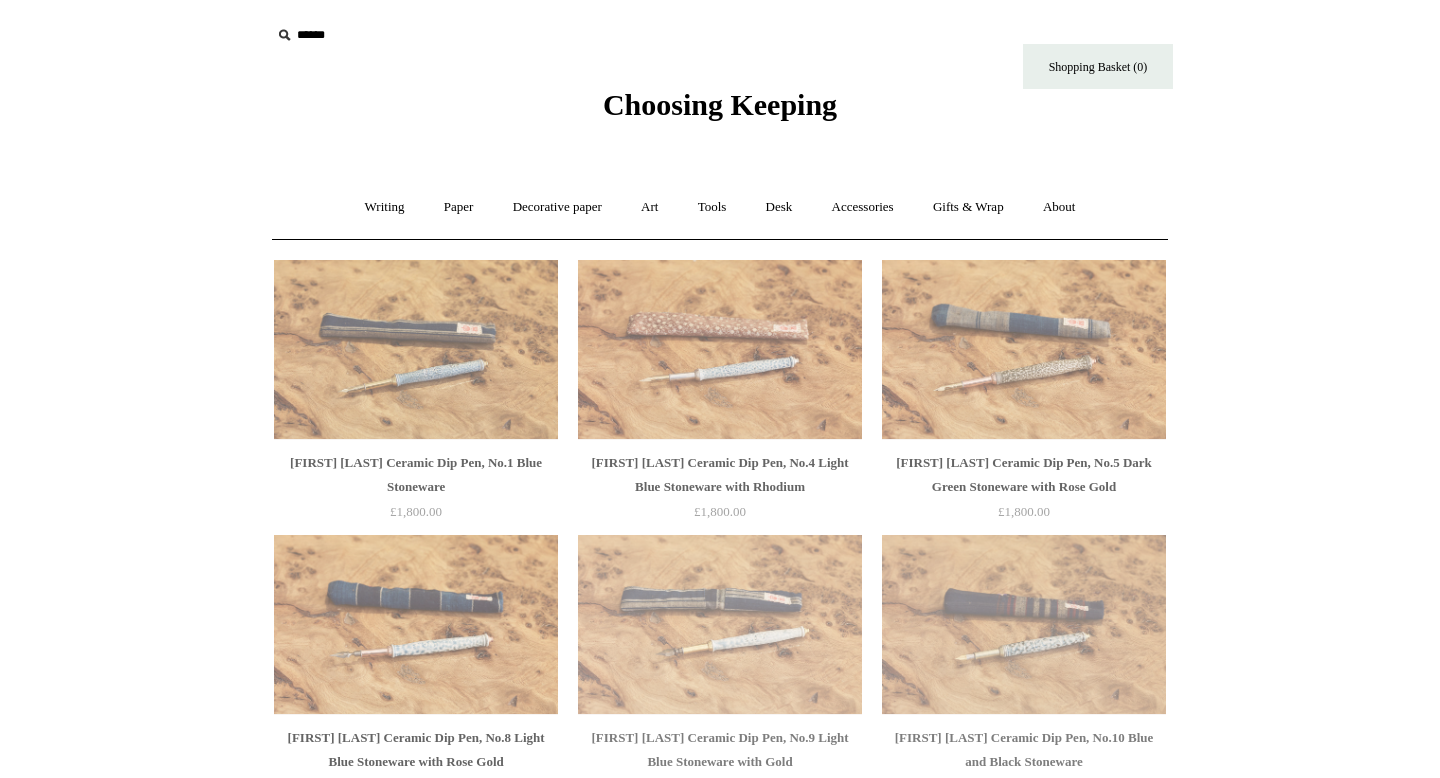 scroll, scrollTop: 0, scrollLeft: 0, axis: both 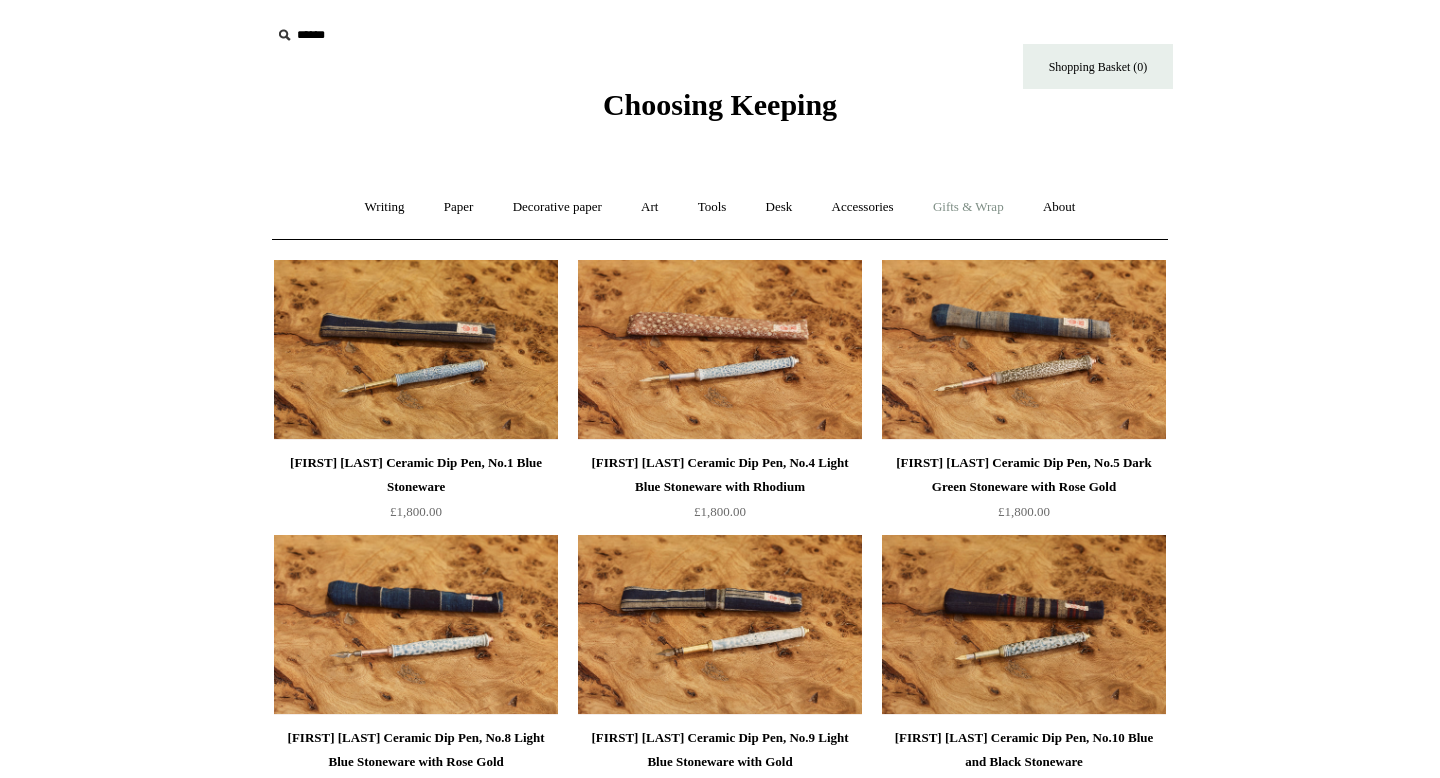 click on "Gifts & Wrap +" at bounding box center [968, 207] 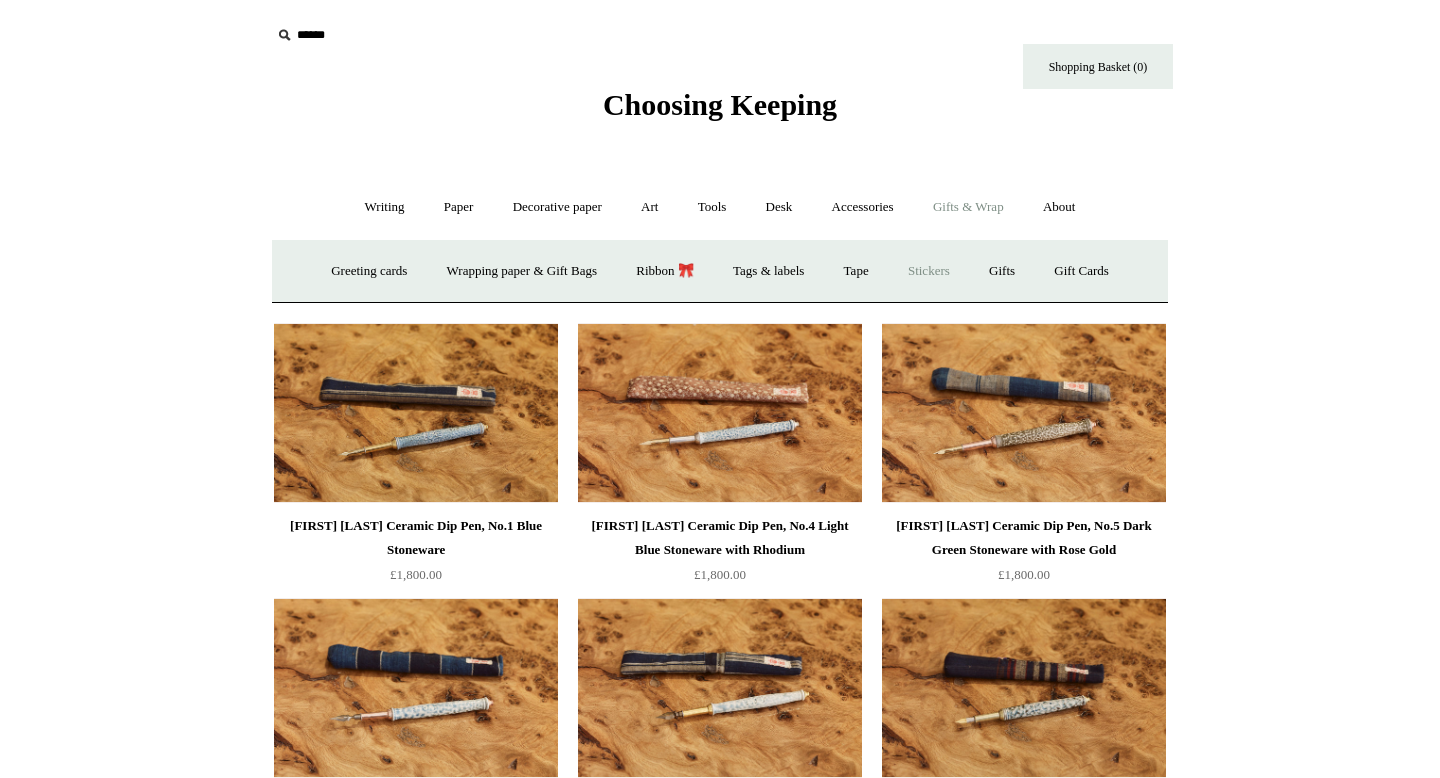 click on "Stickers" at bounding box center [929, 271] 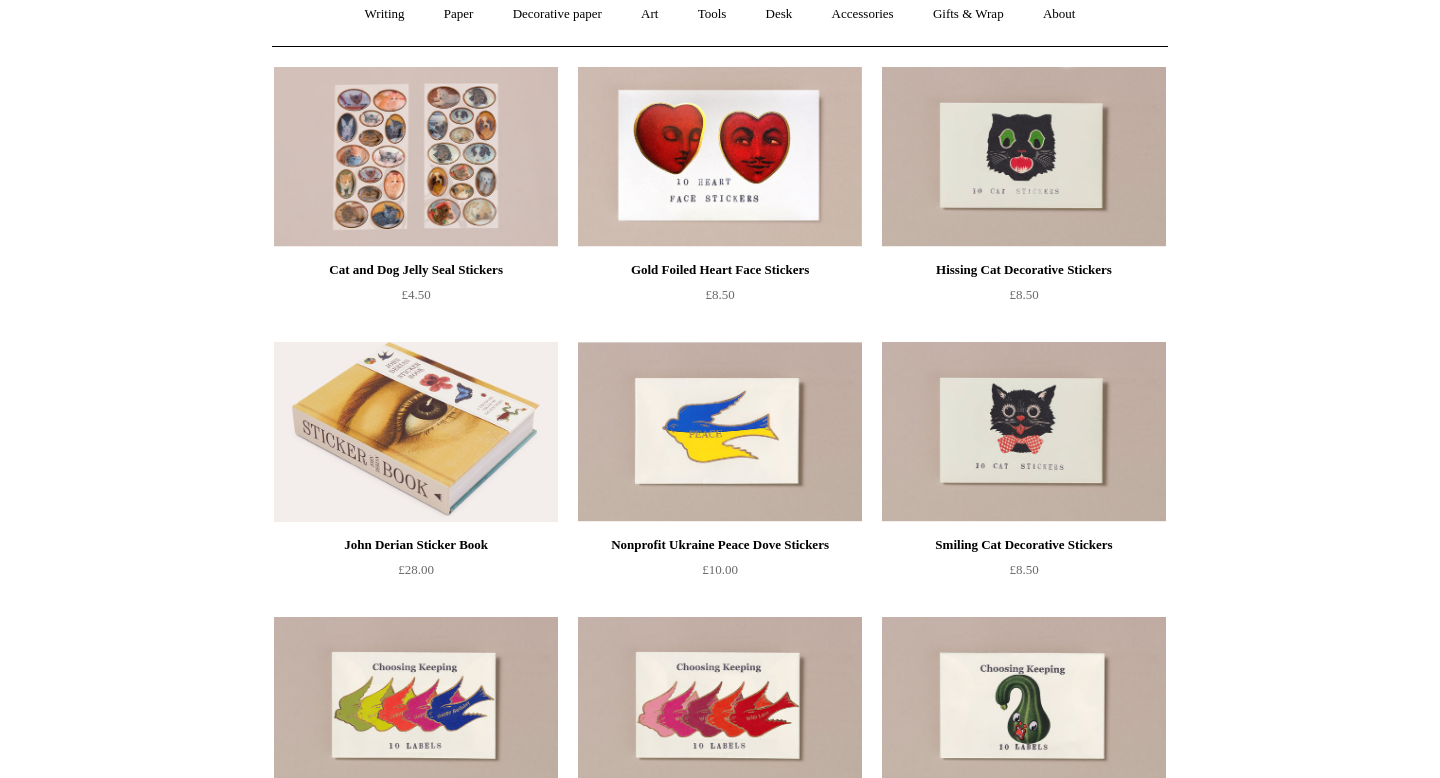 scroll, scrollTop: 195, scrollLeft: 0, axis: vertical 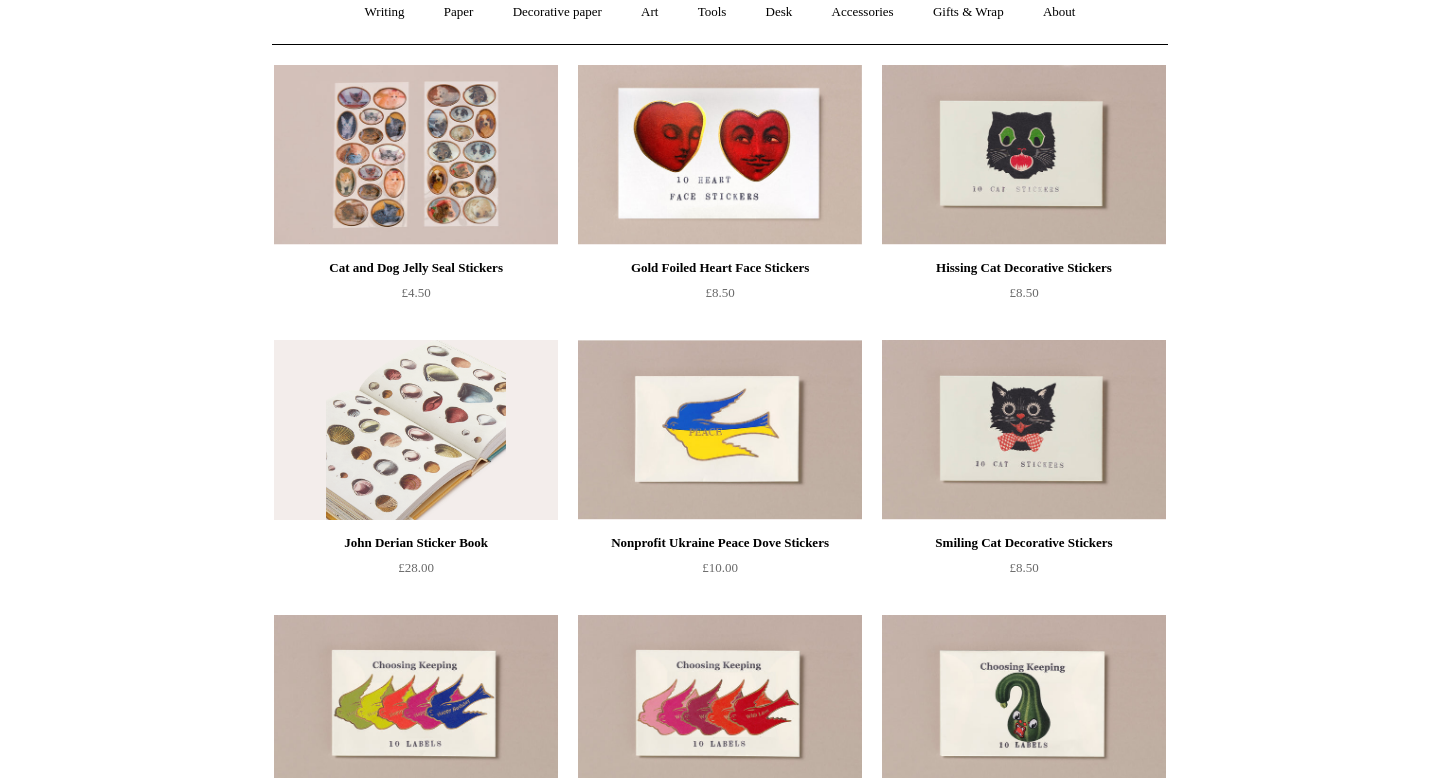 click at bounding box center (416, 430) 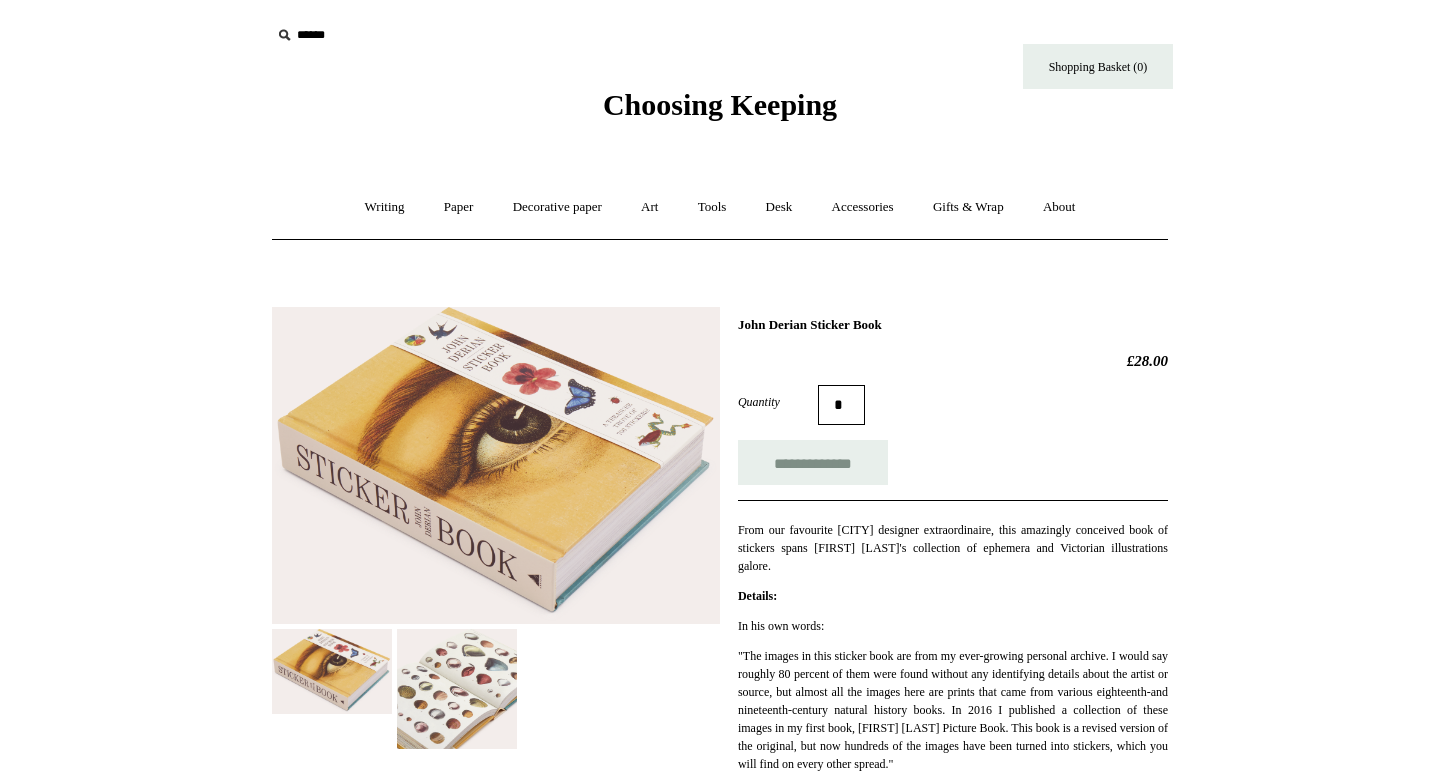 scroll, scrollTop: 0, scrollLeft: 0, axis: both 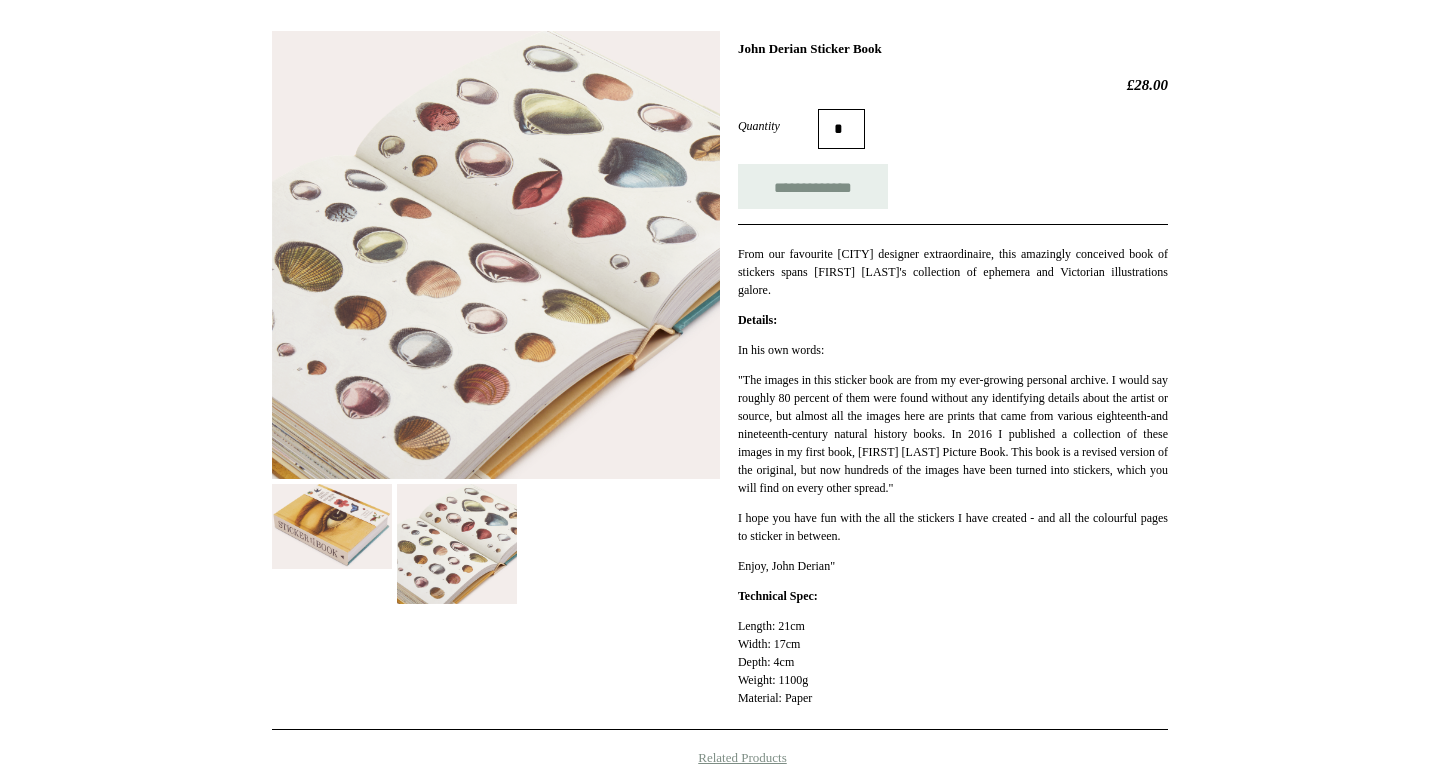 click at bounding box center [332, 526] 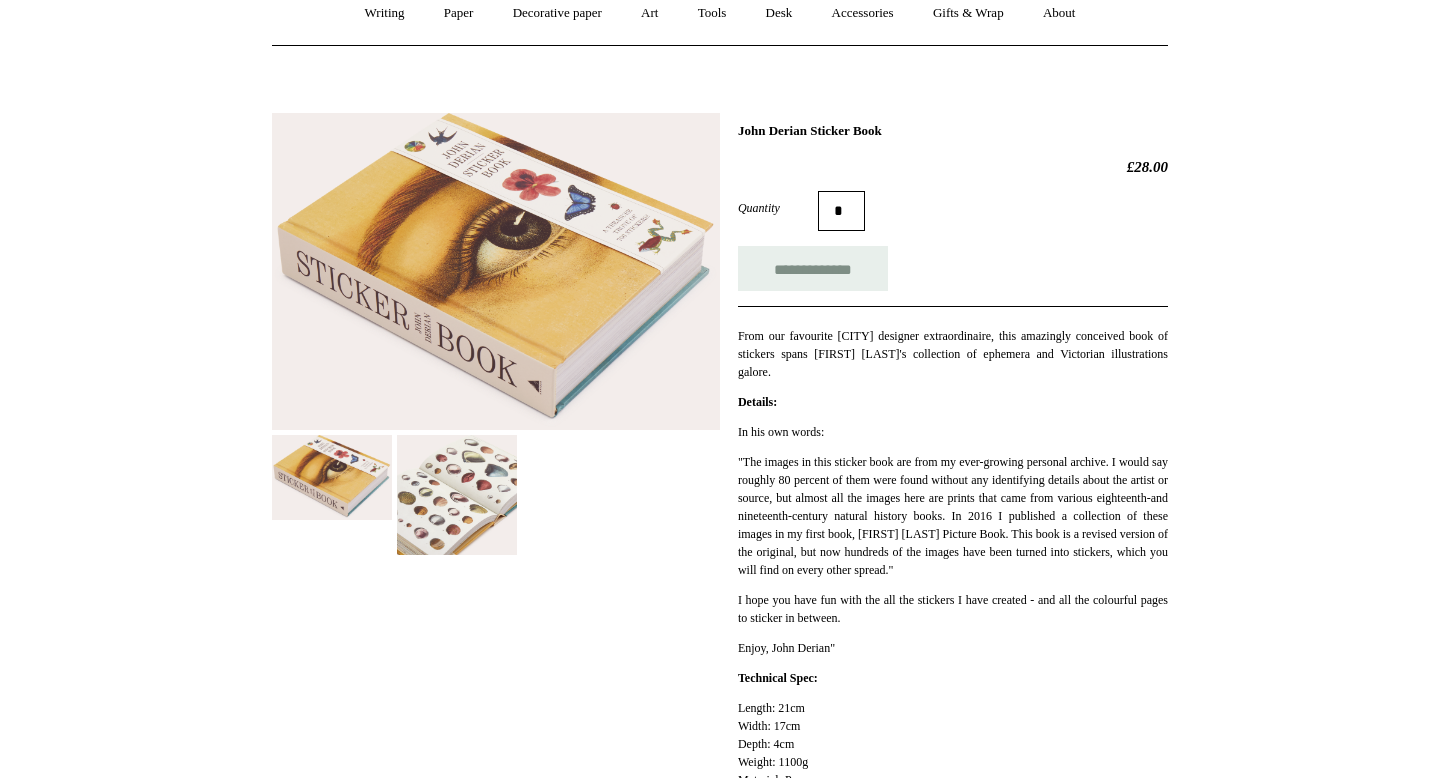 scroll, scrollTop: 187, scrollLeft: 0, axis: vertical 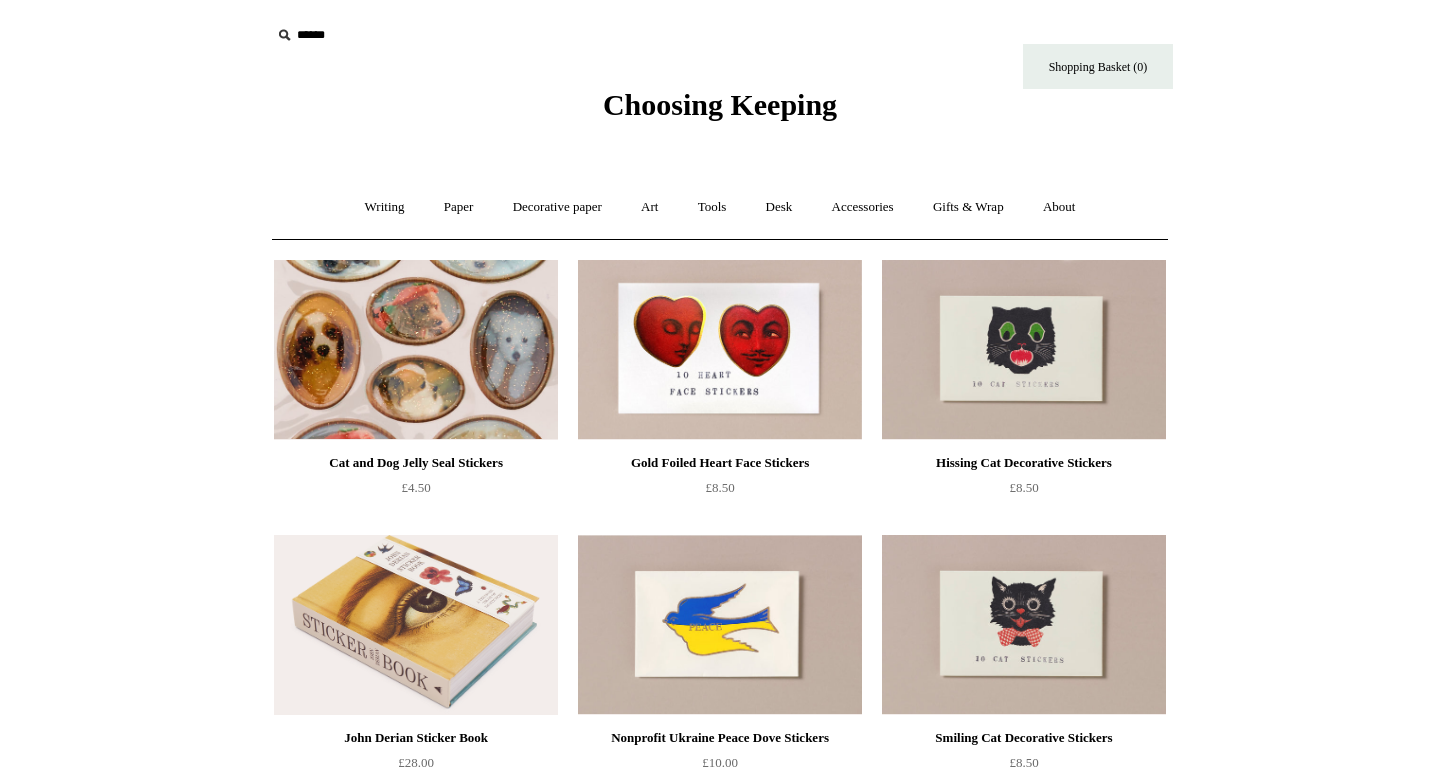 click at bounding box center [416, 350] 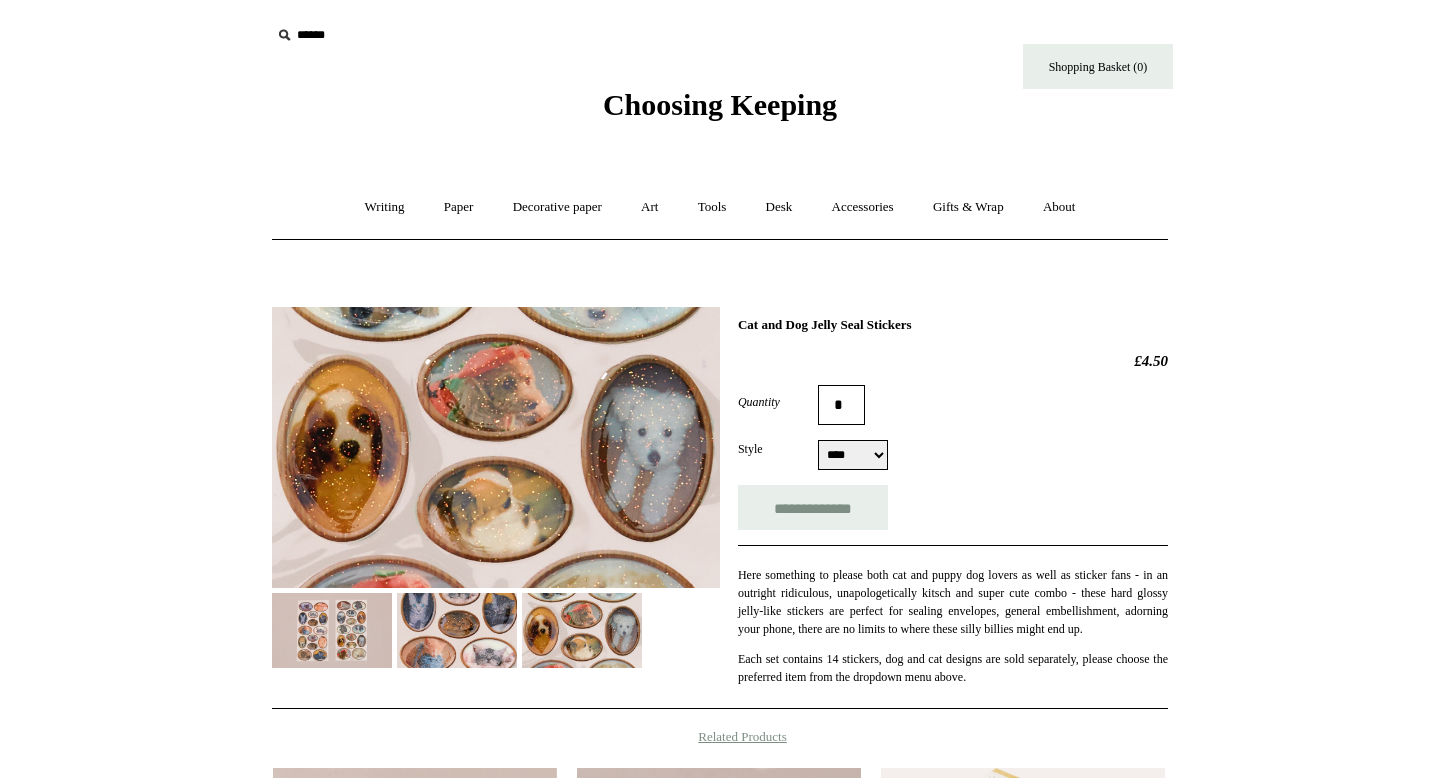 scroll, scrollTop: 0, scrollLeft: 0, axis: both 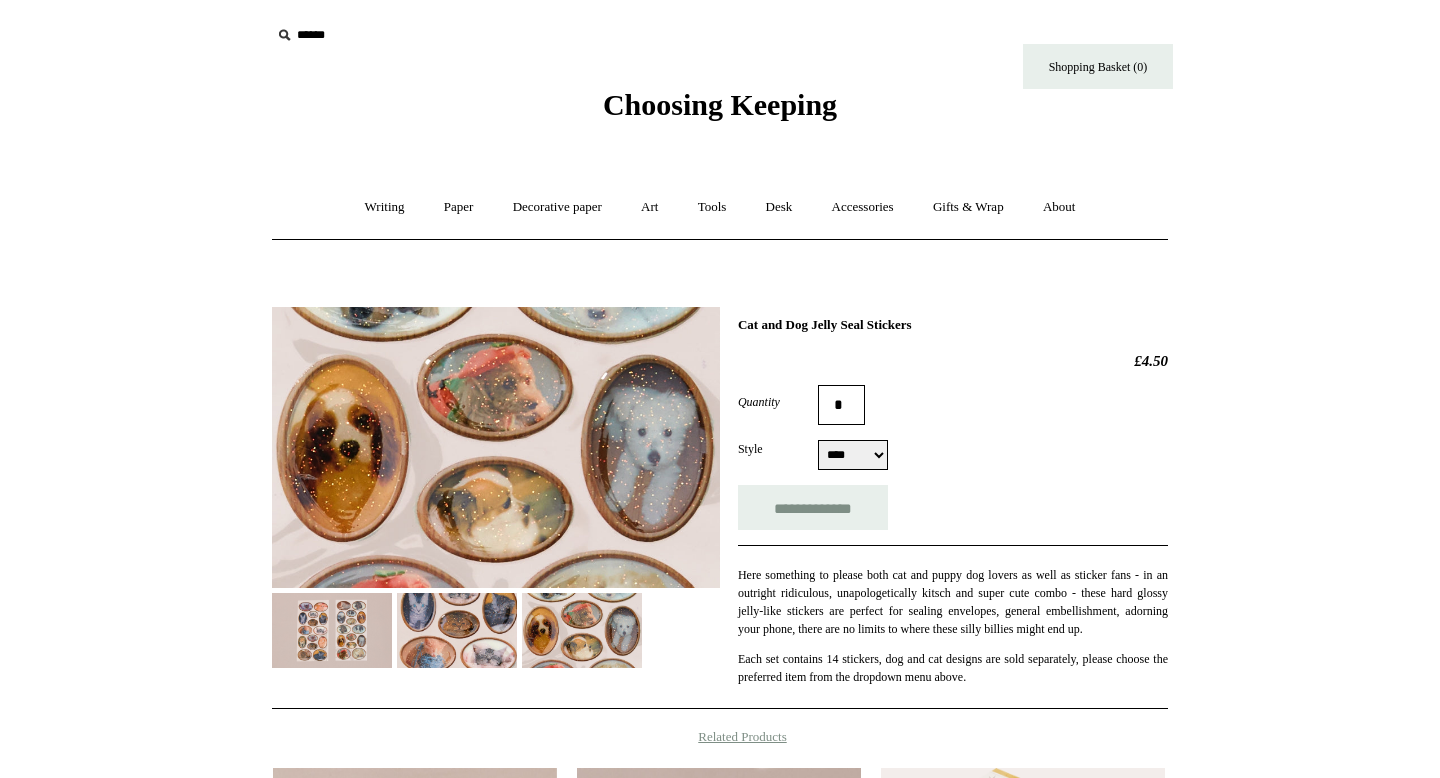 click at bounding box center (457, 630) 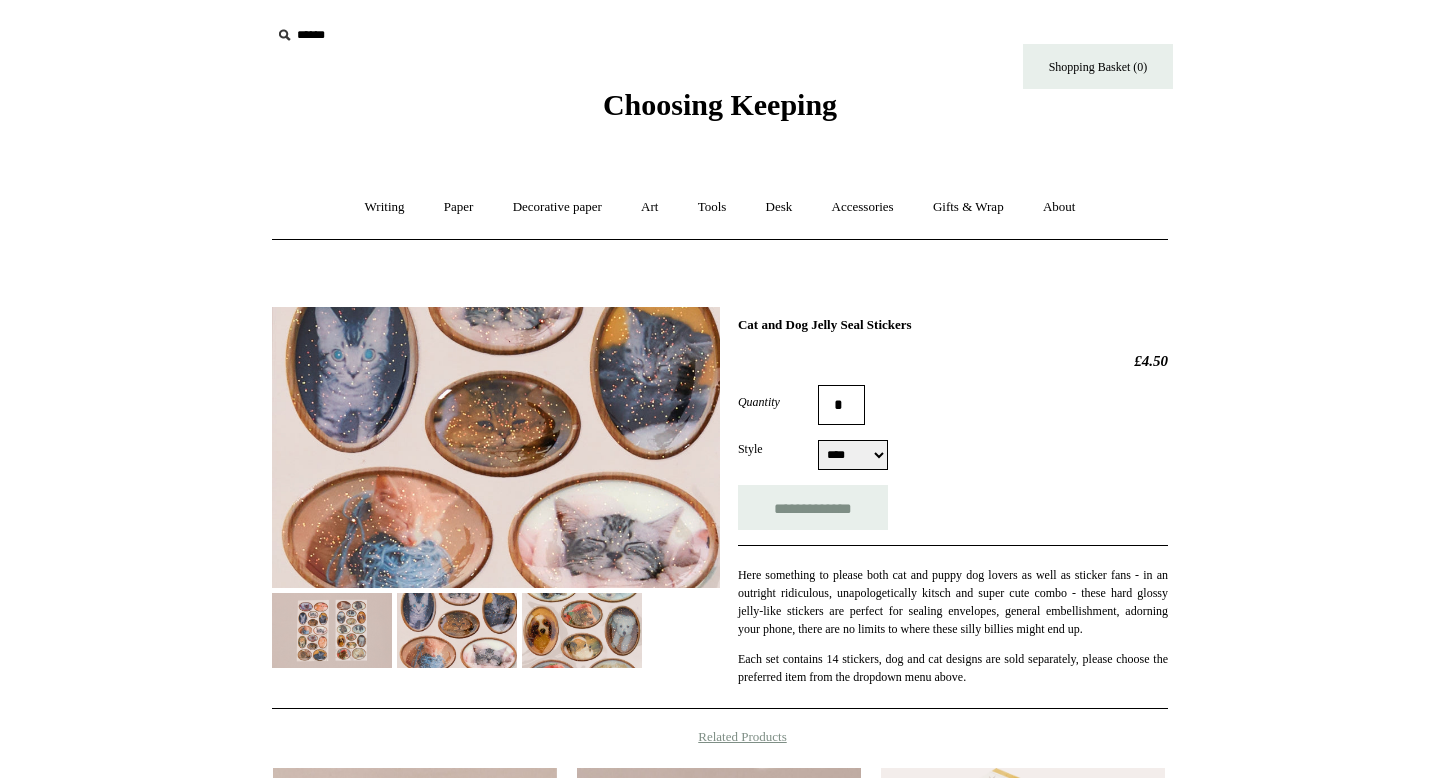 click at bounding box center (582, 630) 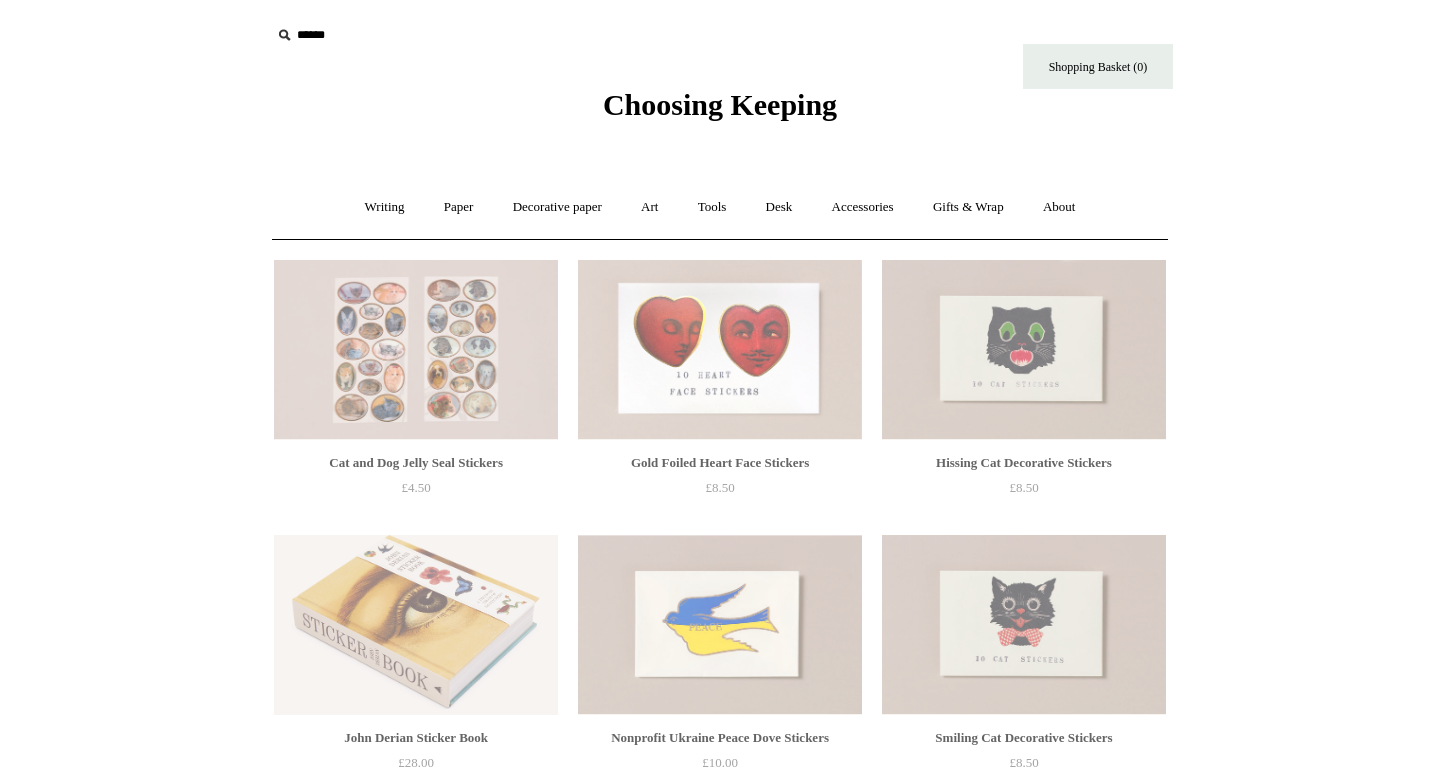 scroll, scrollTop: 0, scrollLeft: 0, axis: both 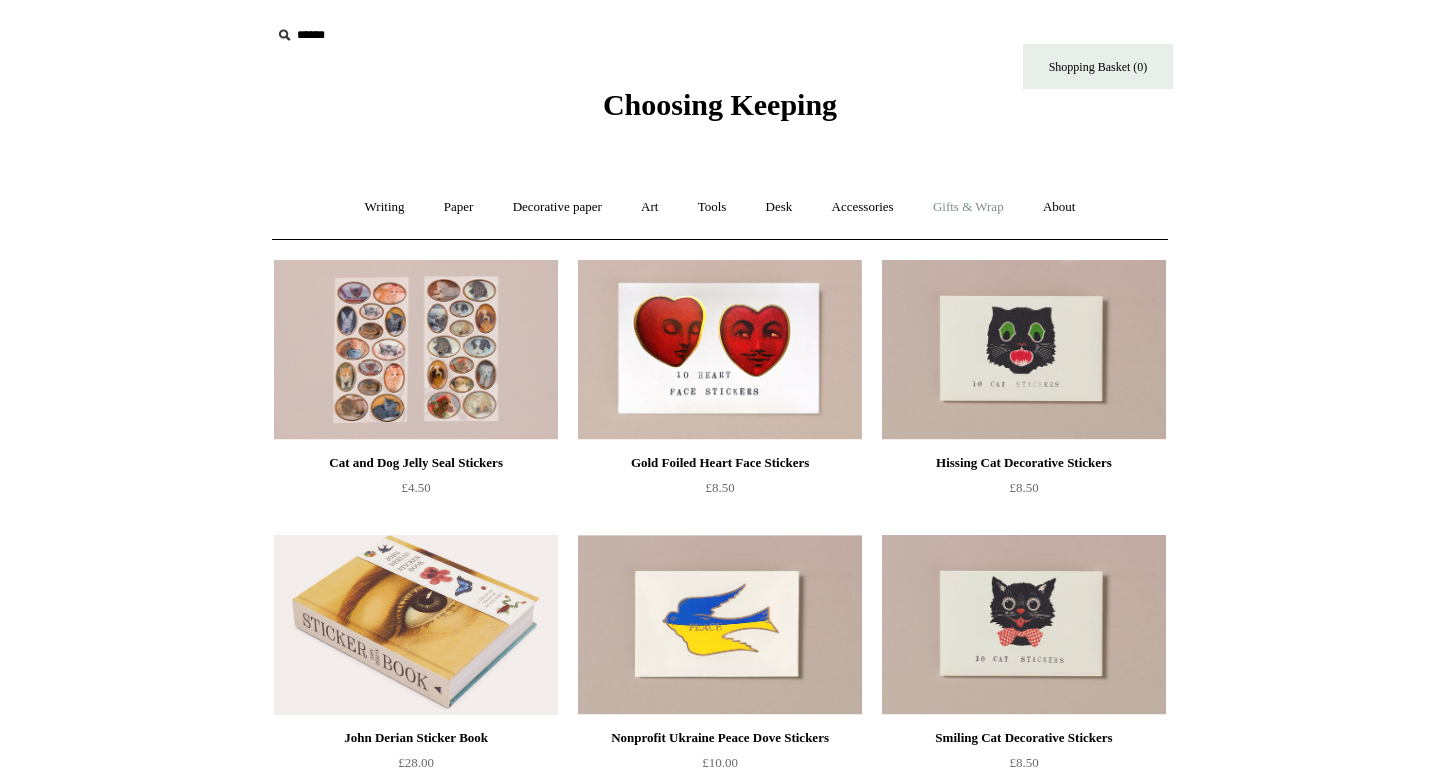 click on "Gifts & Wrap +" at bounding box center [968, 207] 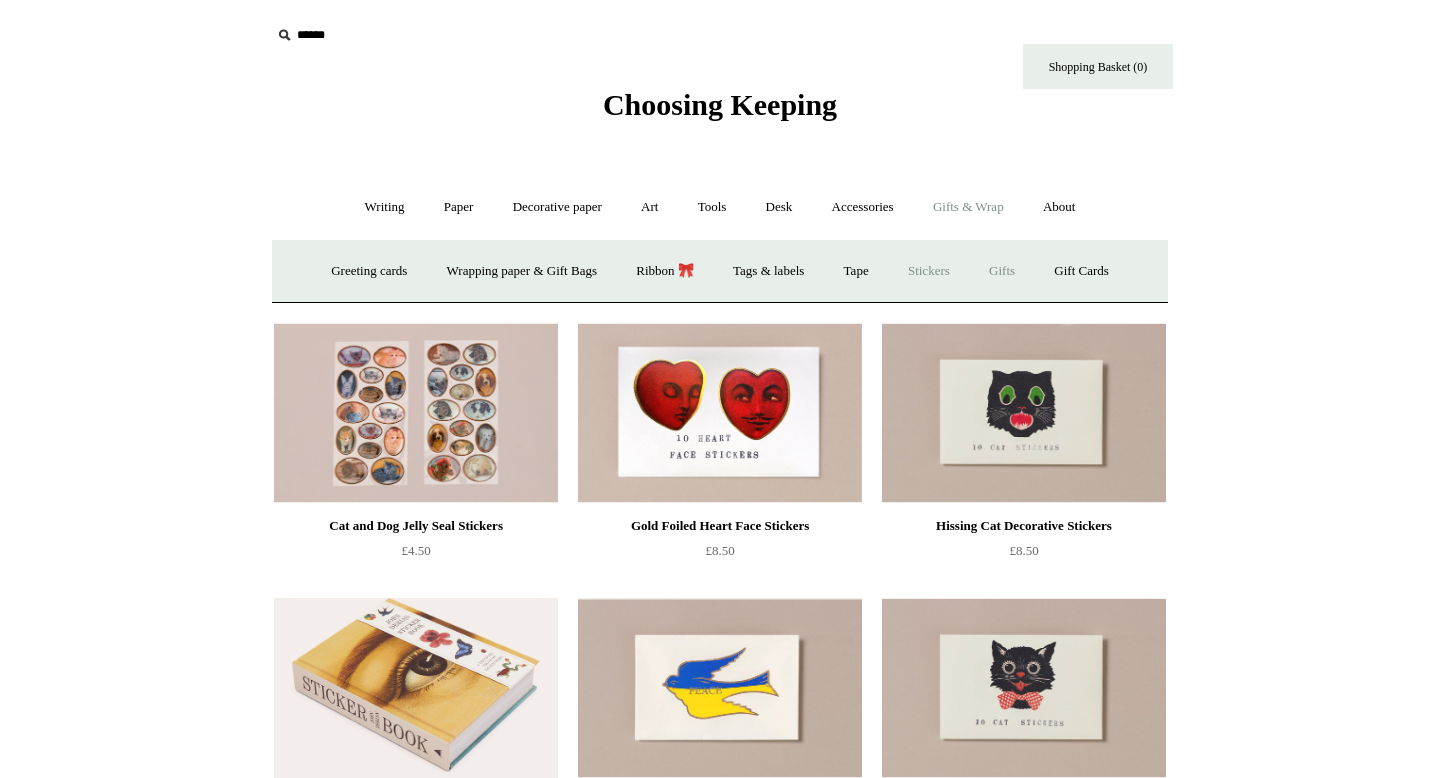click on "Gifts +" at bounding box center (1002, 271) 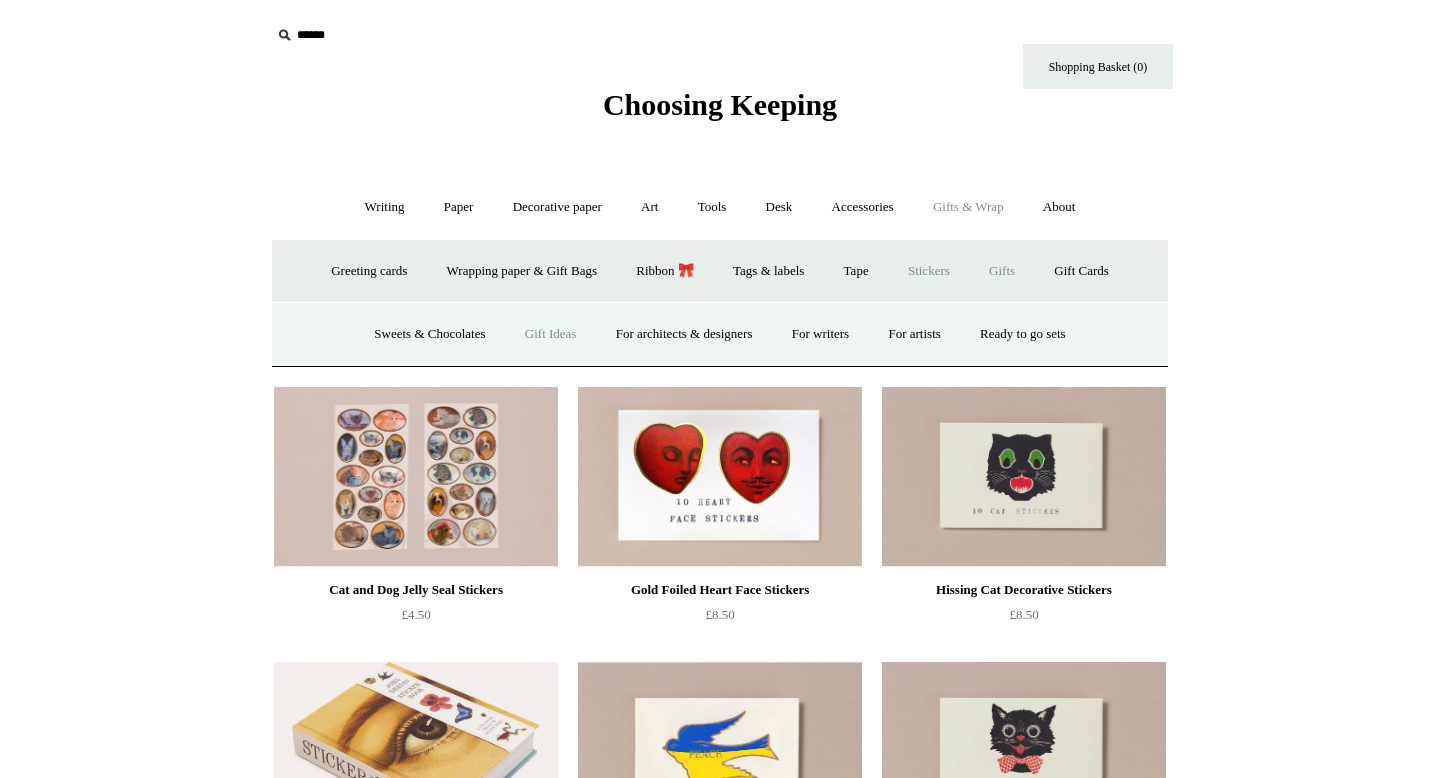 click on "Gift Ideas" at bounding box center [551, 334] 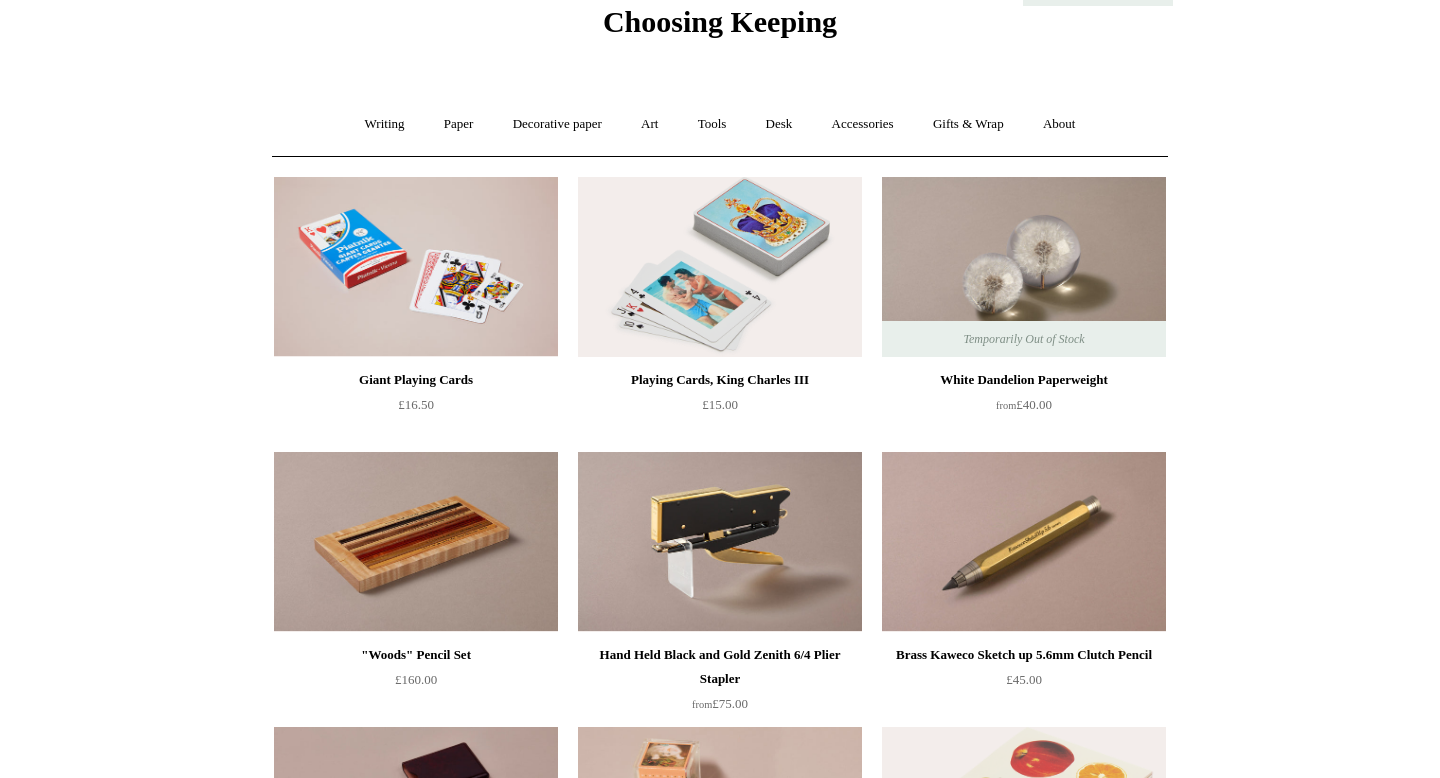 scroll, scrollTop: 0, scrollLeft: 0, axis: both 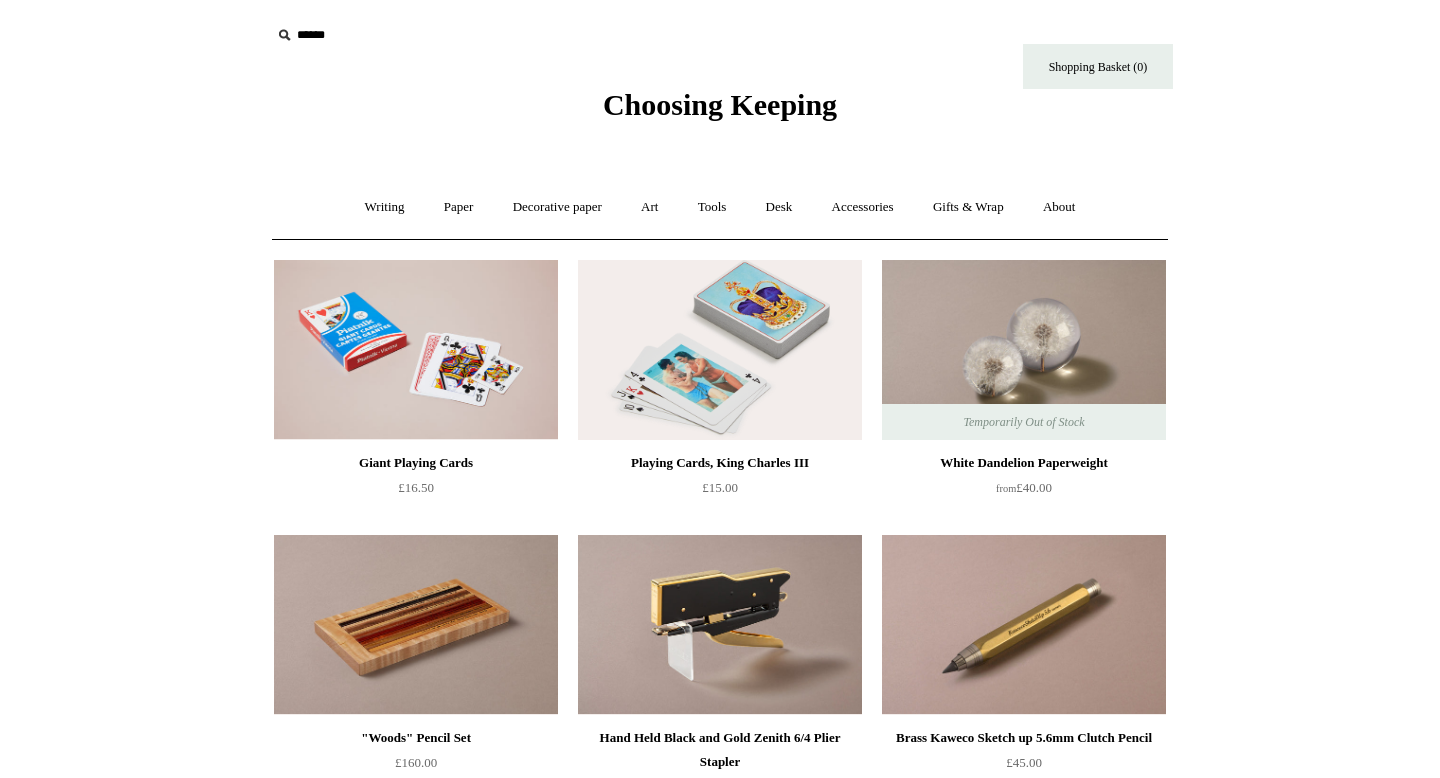 click at bounding box center [394, 35] 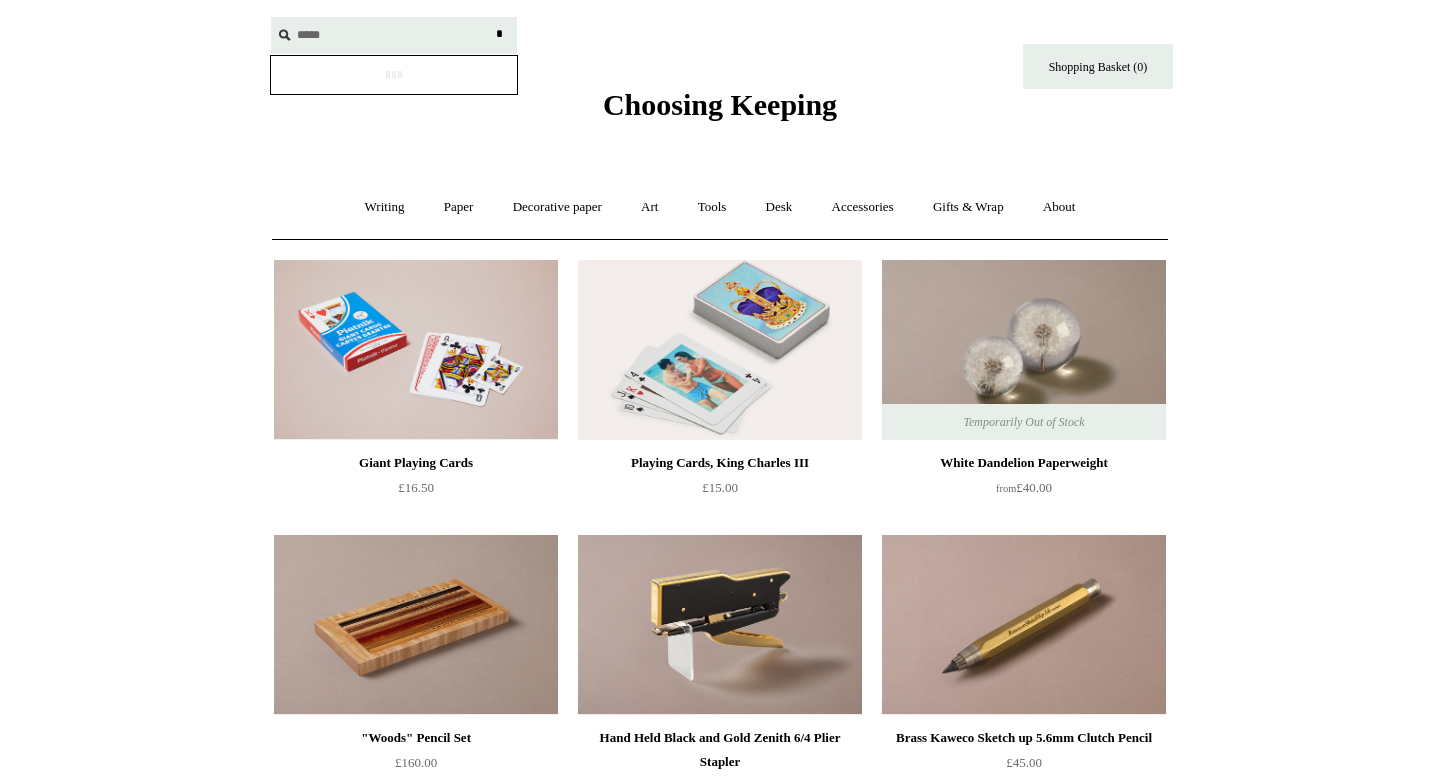 type on "*****" 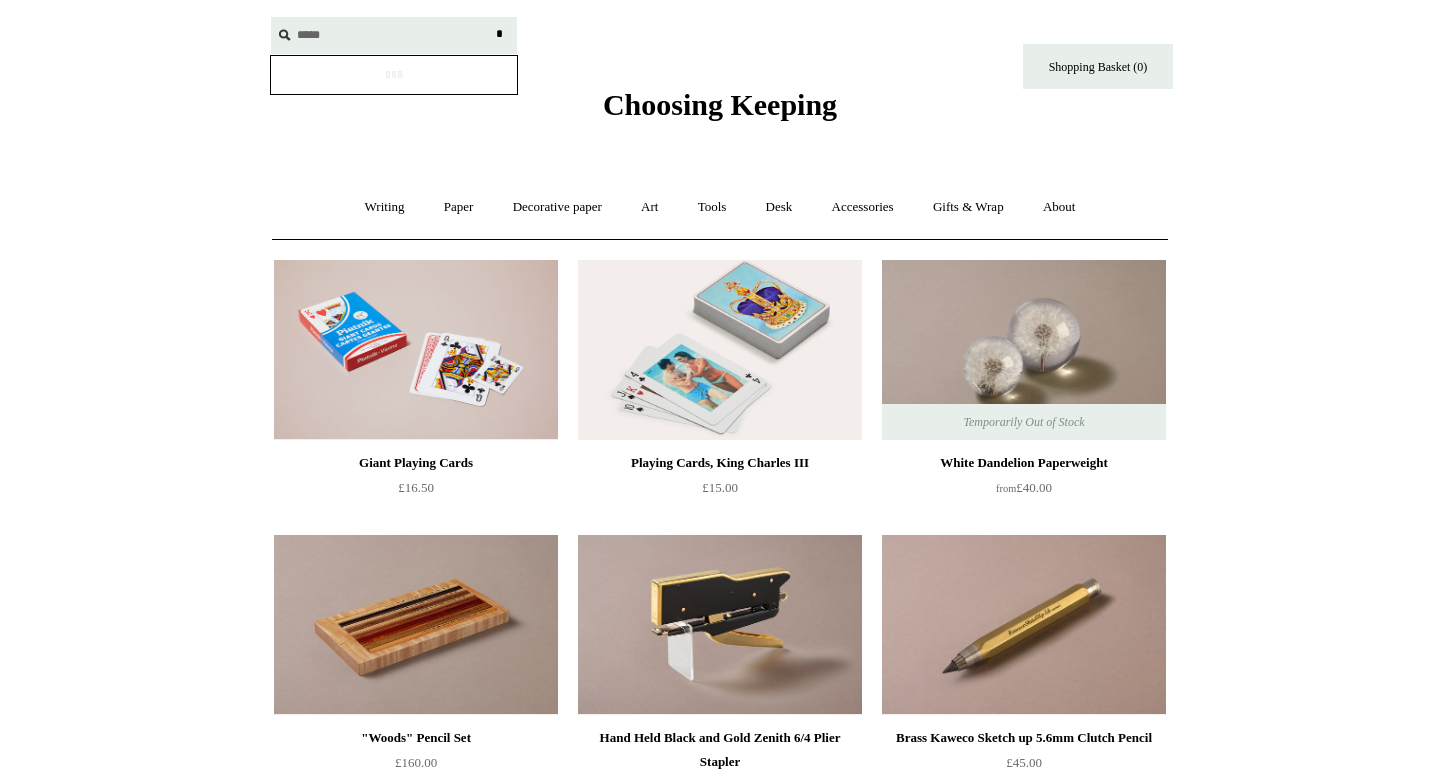 click on "*" at bounding box center [499, 34] 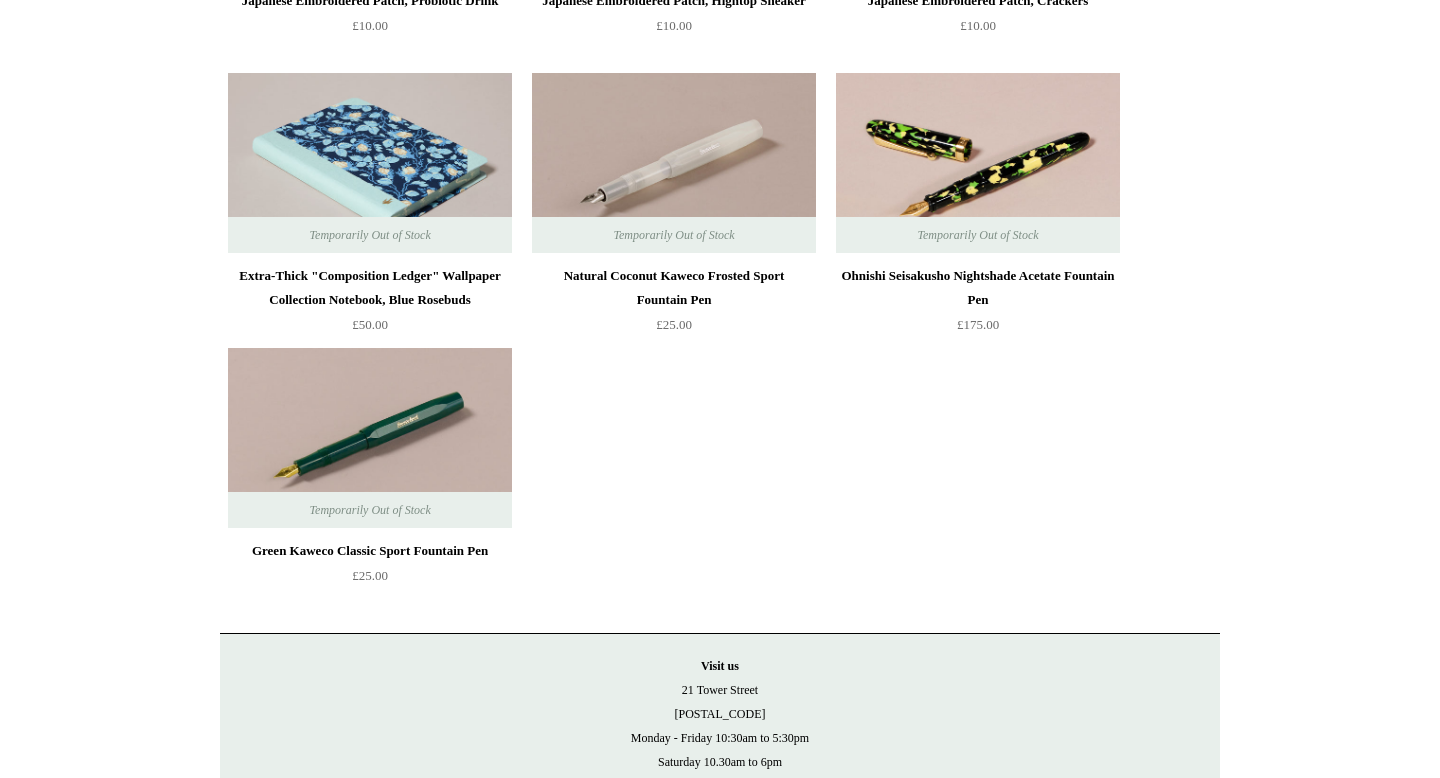 scroll, scrollTop: 20164, scrollLeft: 0, axis: vertical 